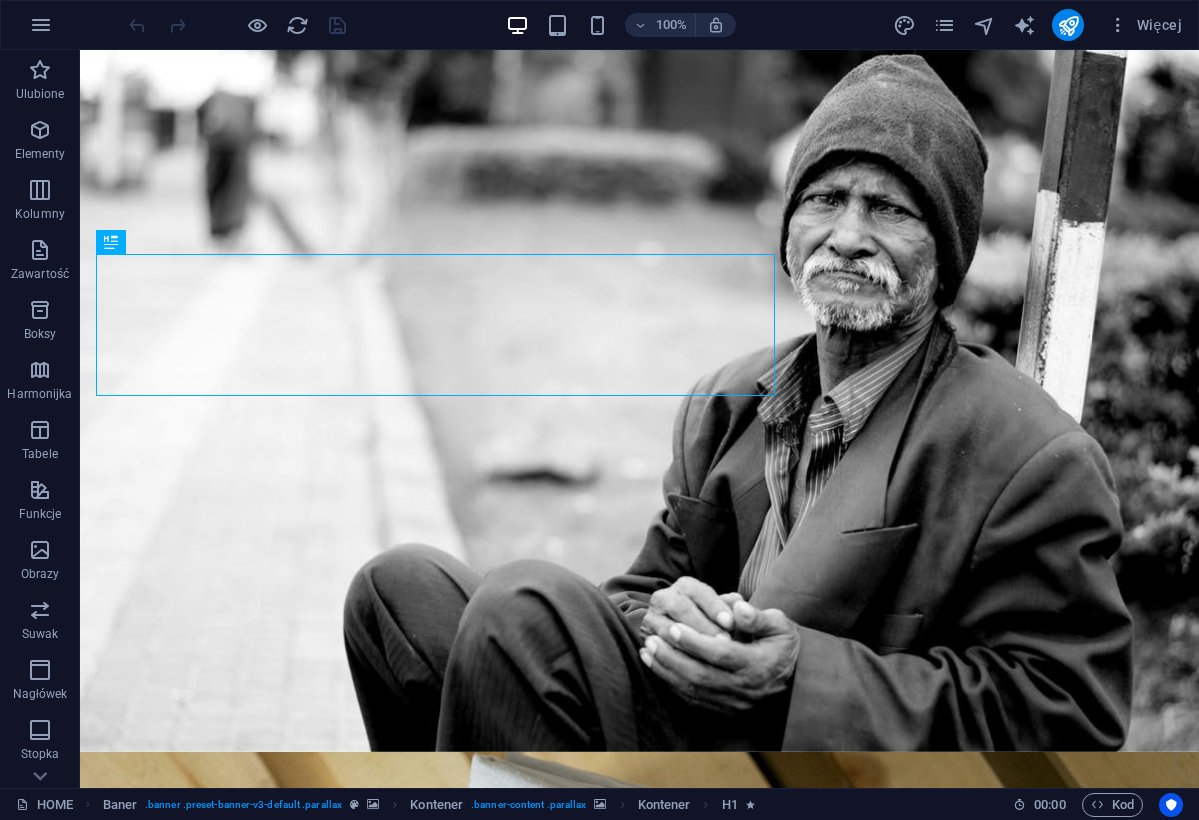 scroll, scrollTop: 0, scrollLeft: 0, axis: both 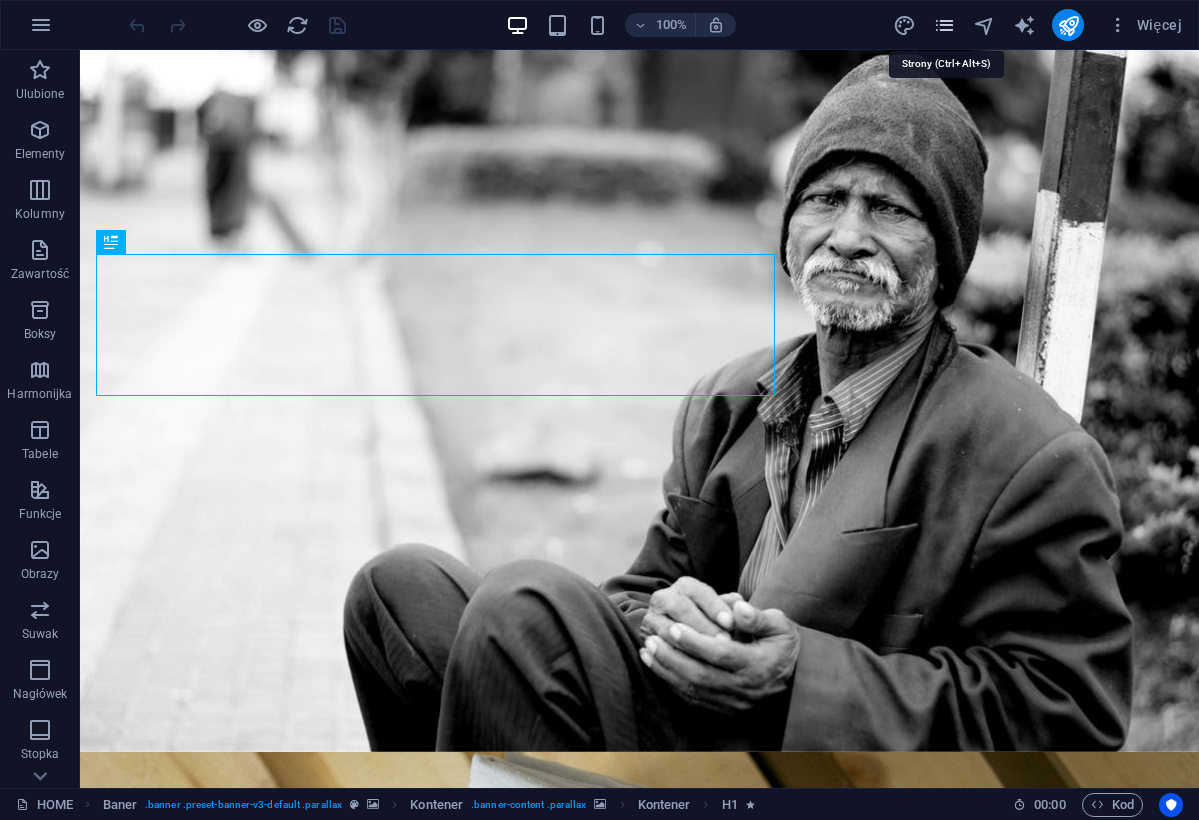 click at bounding box center (944, 25) 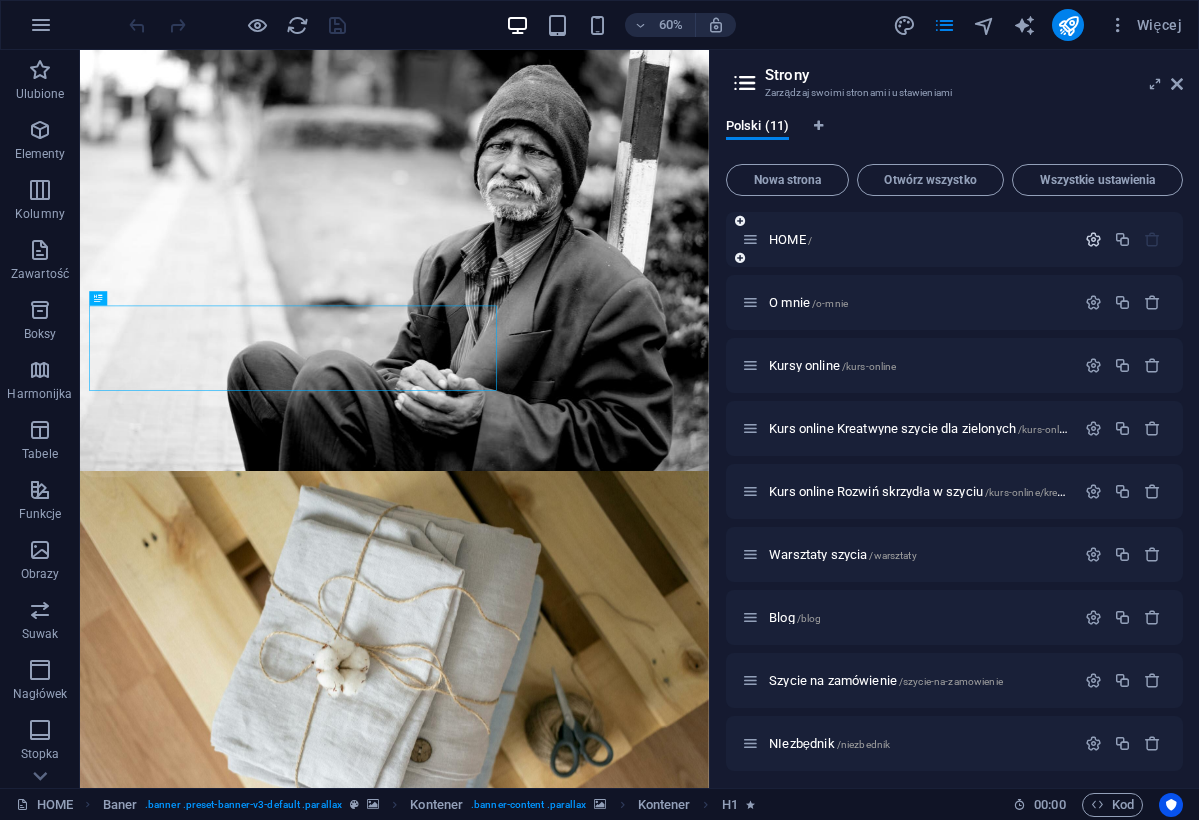 click at bounding box center [1093, 239] 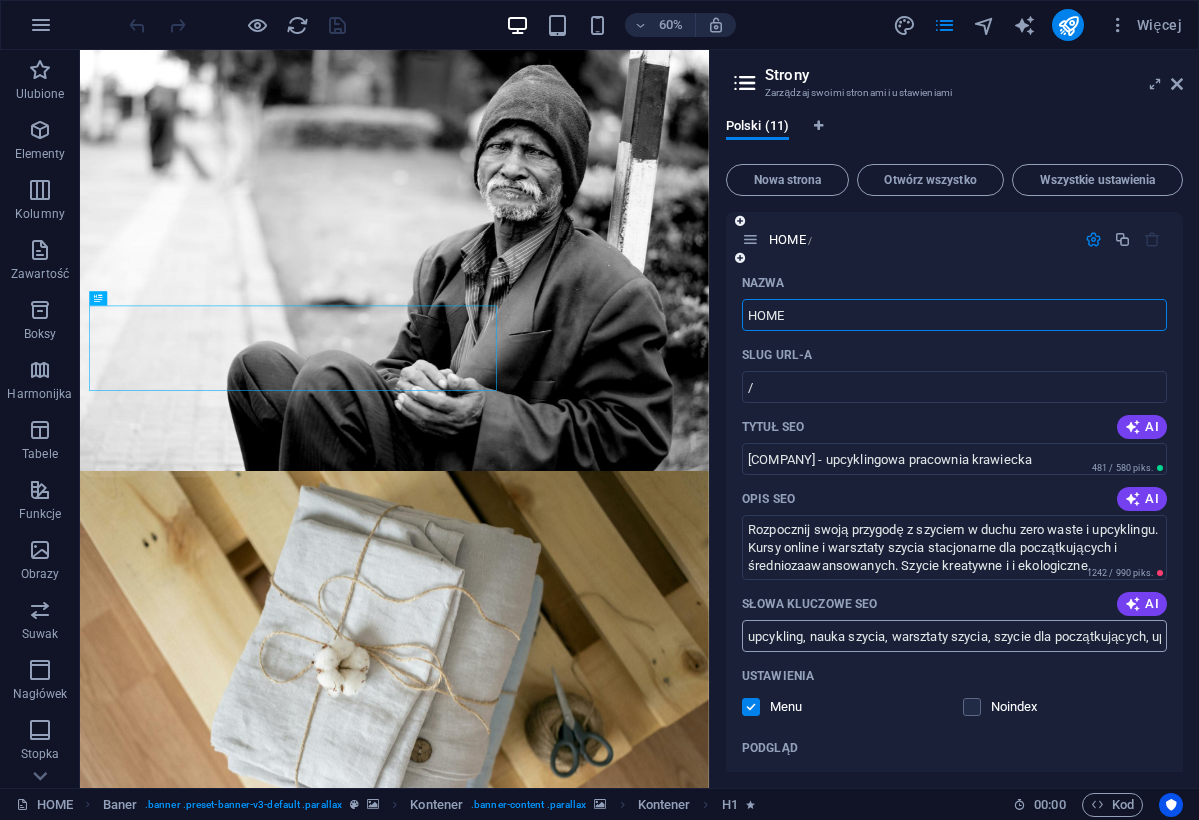 click on "upcykling, nauka szycia, warsztaty szycia, szycie dla początkujących, upcyklingowe szycie, zero waste, kreatywne szycie" at bounding box center [954, 636] 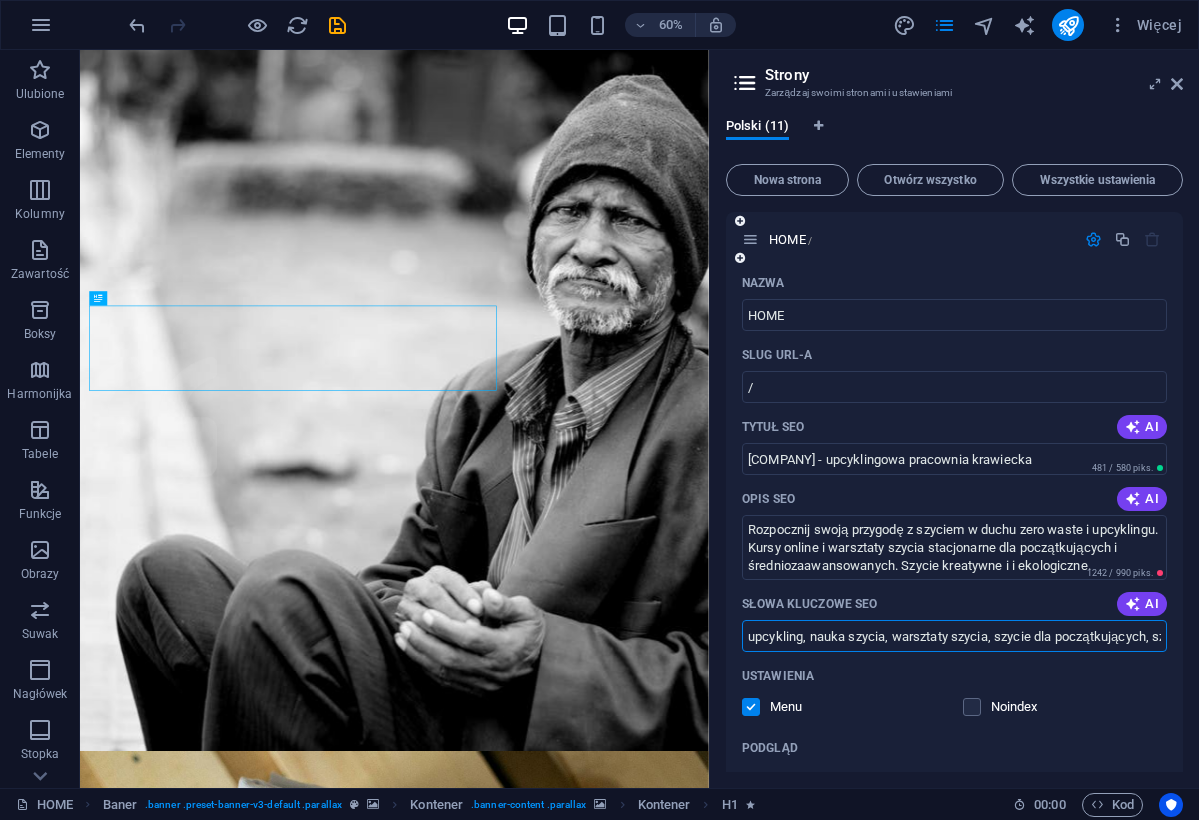 type on "upcykling, nauka szycia, warsztaty szycia, szycie dla początkujących, szycie z recyklingu, upcyklingowe szycie, zero waste, kreatywne szycie" 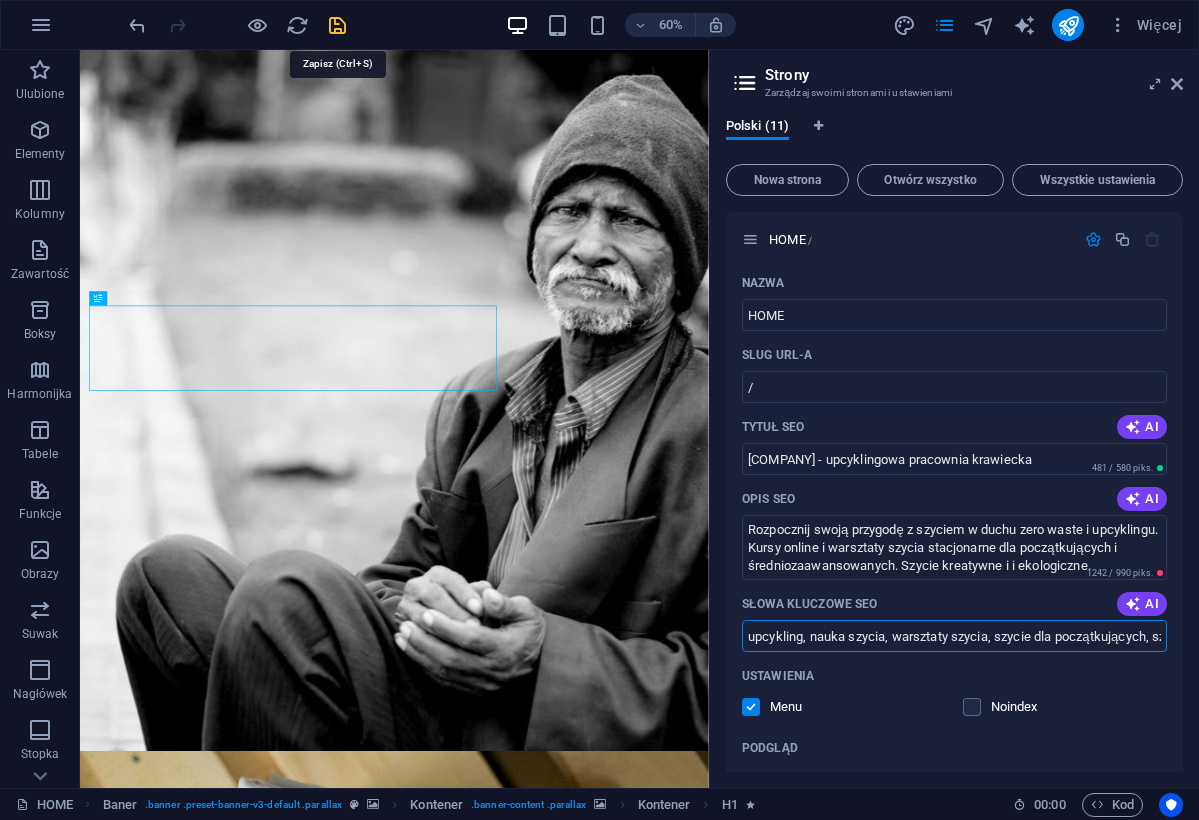 click at bounding box center (337, 25) 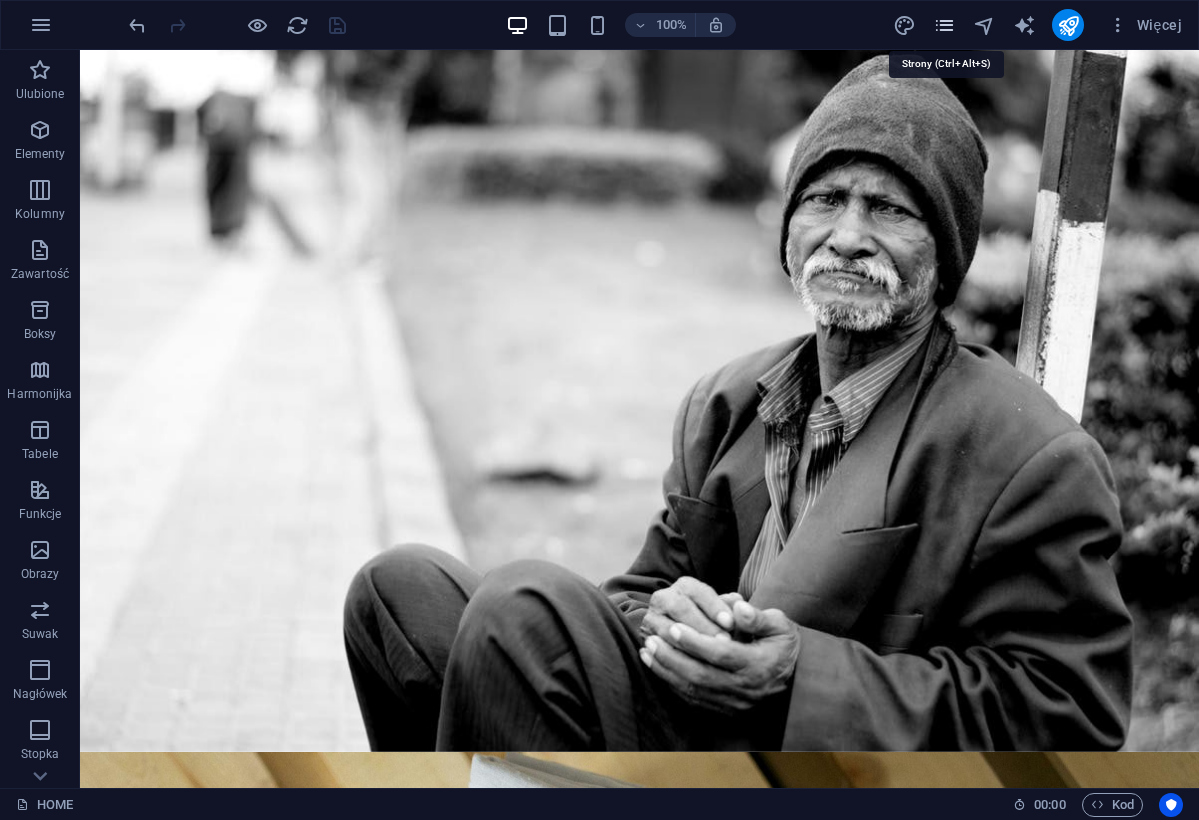 click at bounding box center [944, 25] 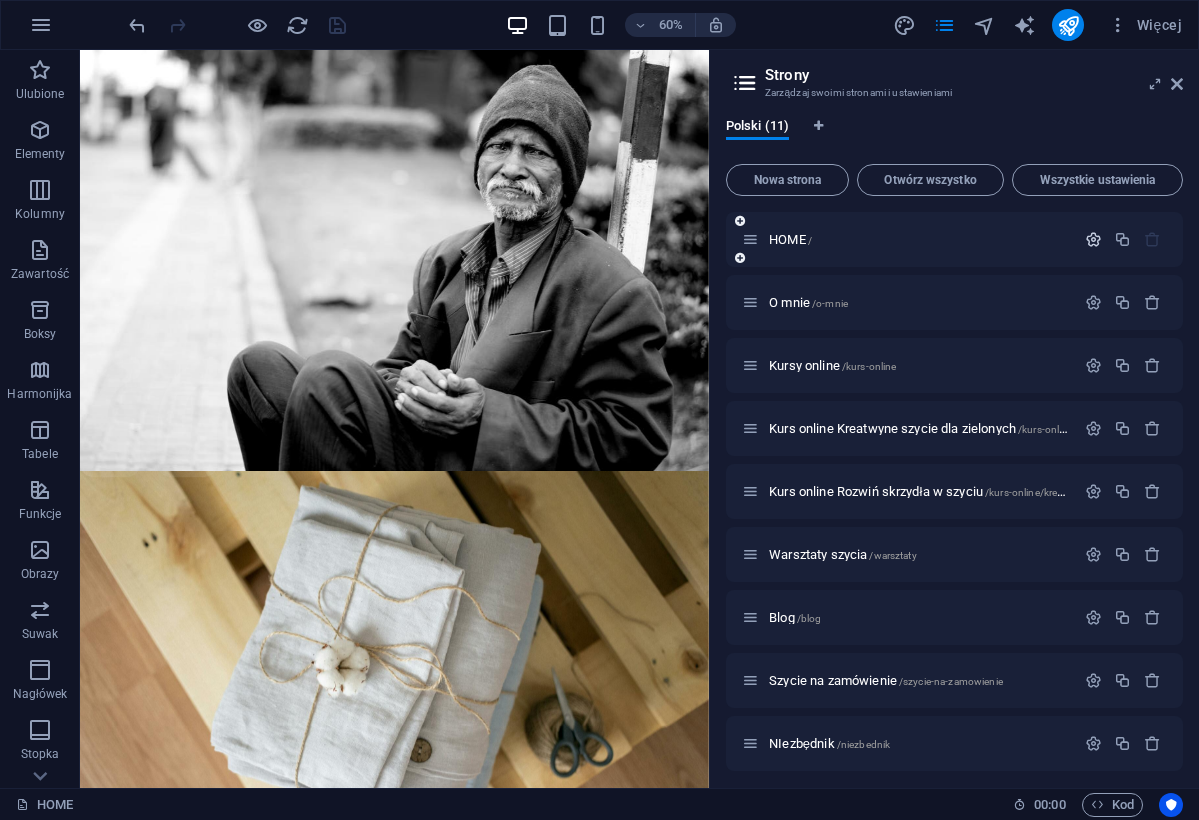 click at bounding box center [1093, 239] 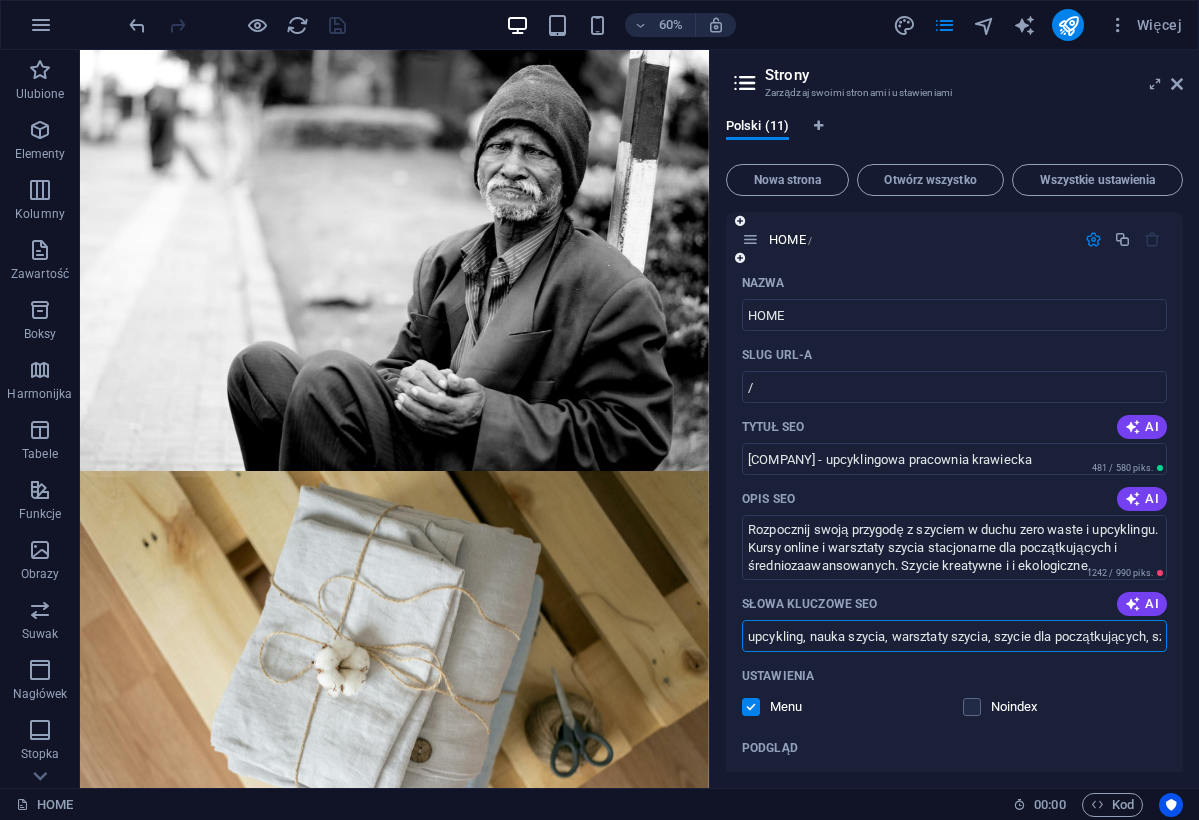 click on "upcykling, nauka szycia, warsztaty szycia, szycie dla początkujących, szycie z recyklingu, upcyklingowe szycie, zero waste, kreatywne szycie" at bounding box center (954, 636) 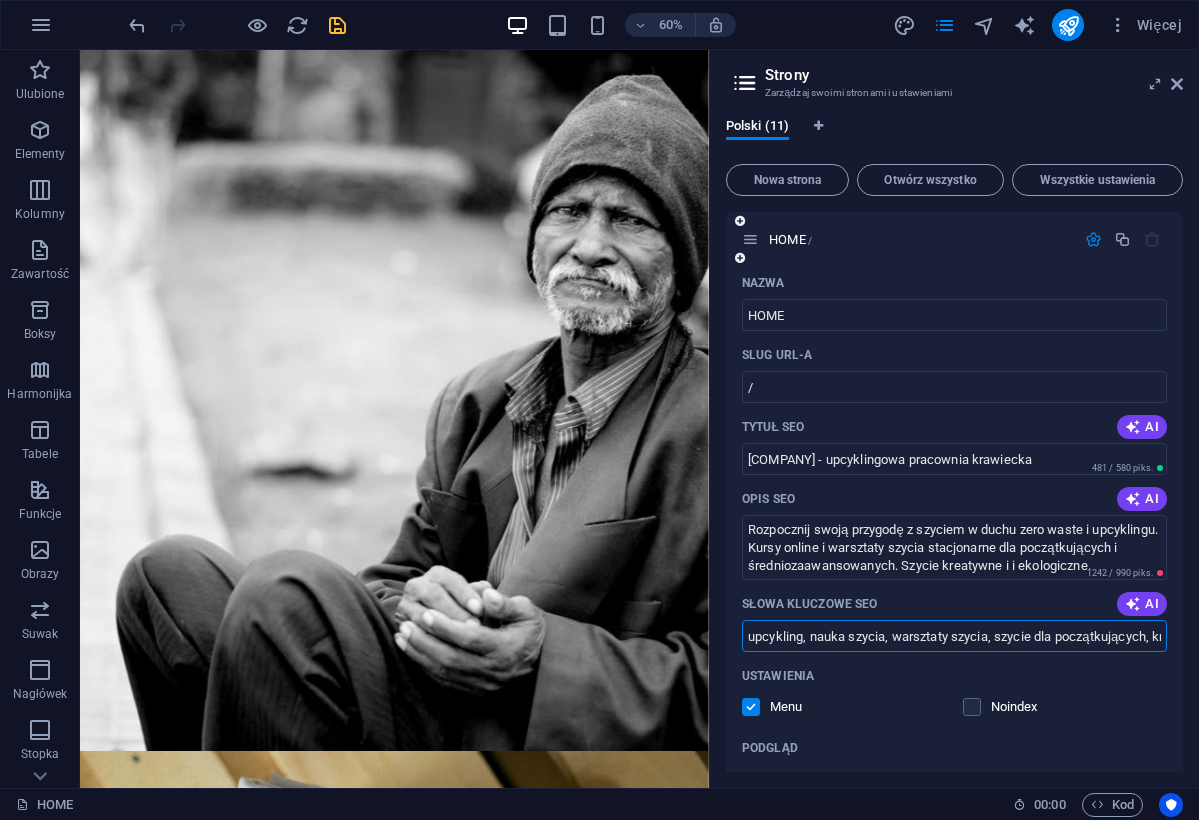 type on "upcykling, nauka szycia, warsztaty szycia, szycie dla początkujących, kreatywne szycie, szycie z recyklingu, upcyklingowe szycie, zero waste, kreatywne szycie" 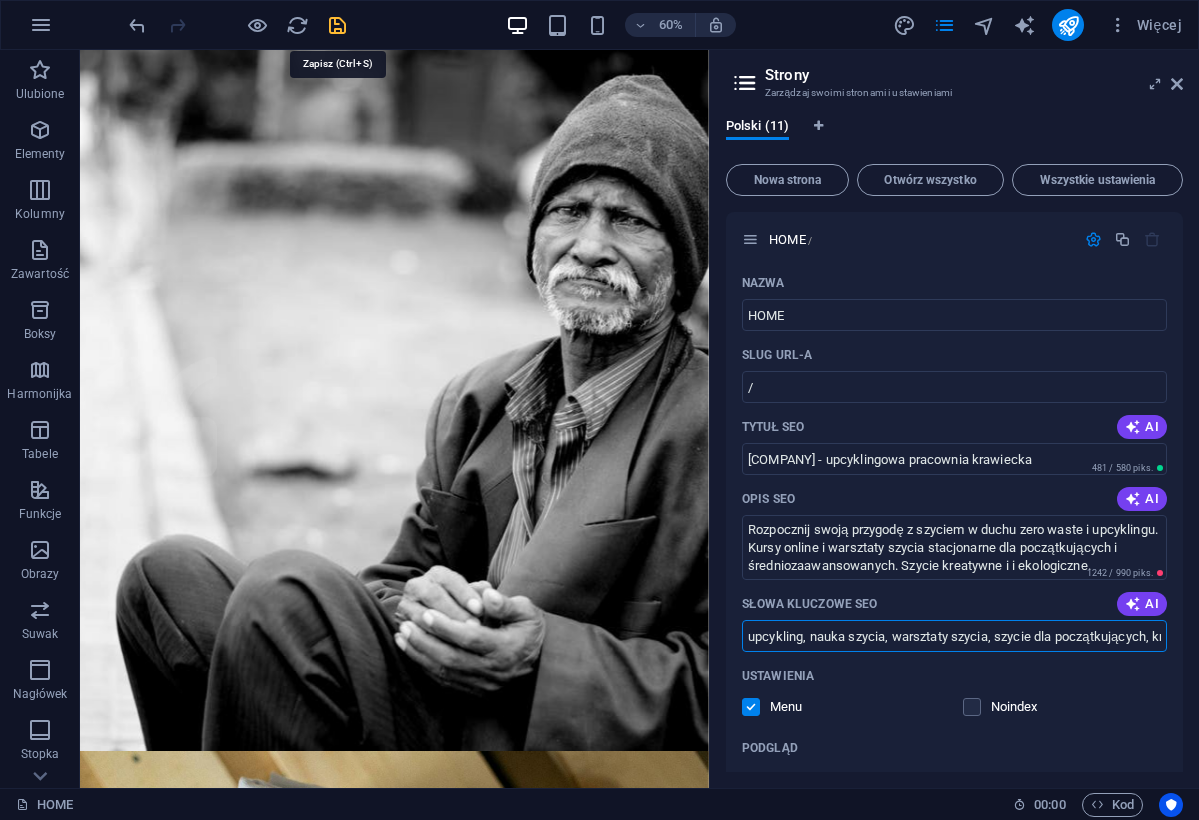 click at bounding box center [337, 25] 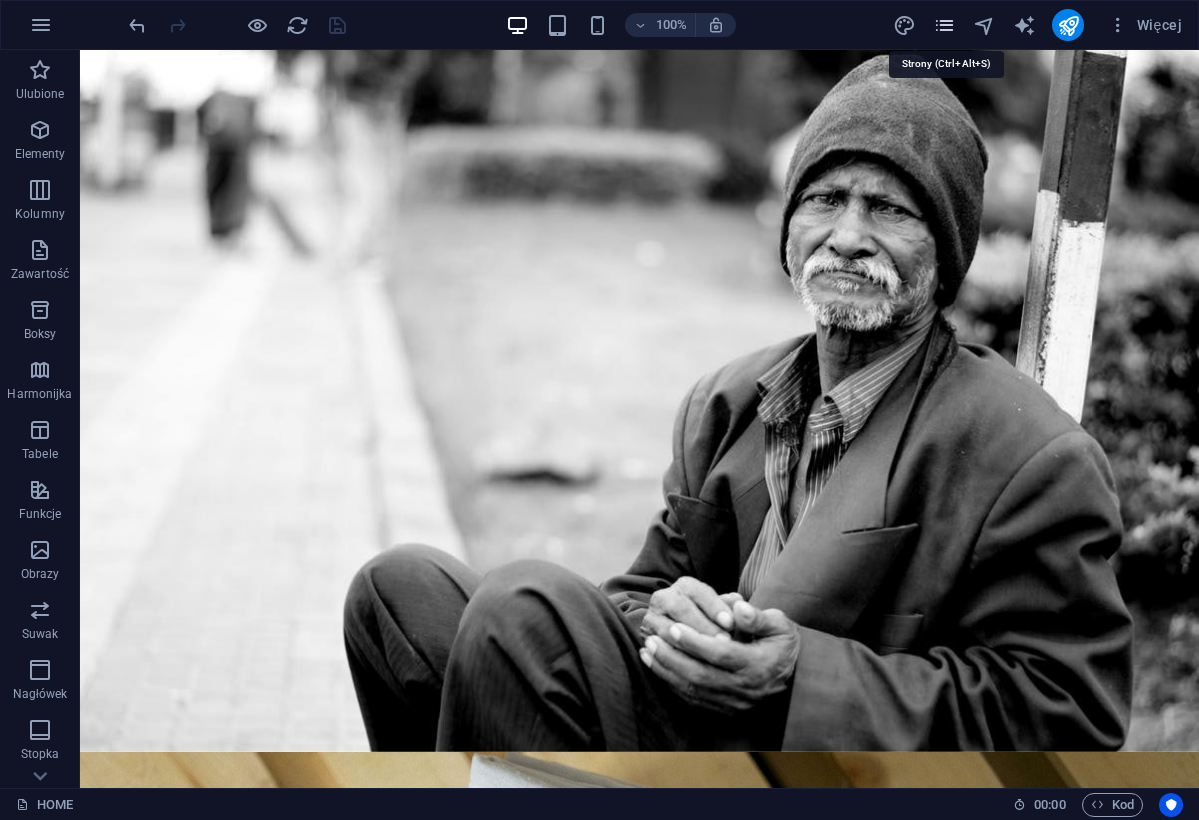 click at bounding box center (944, 25) 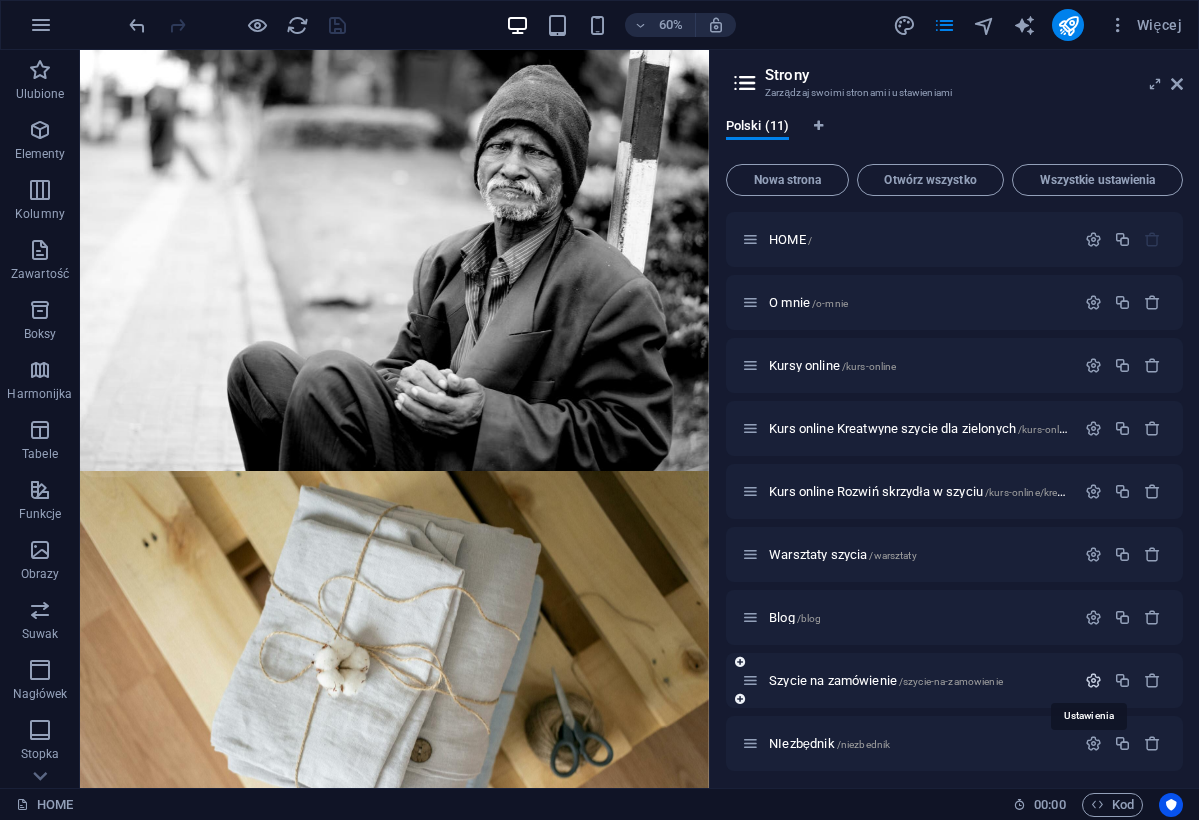 click at bounding box center [1093, 680] 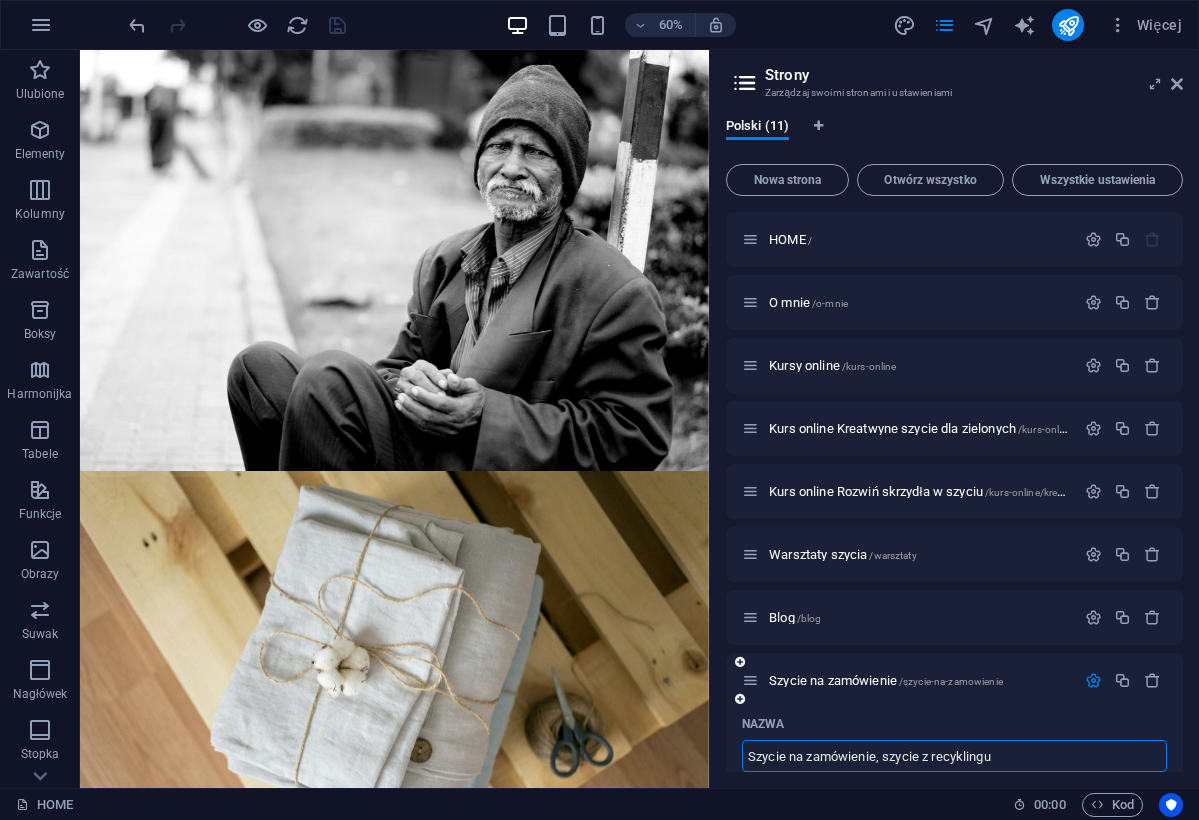 type on "Szycie na zamówienie, szycie z recyklingu" 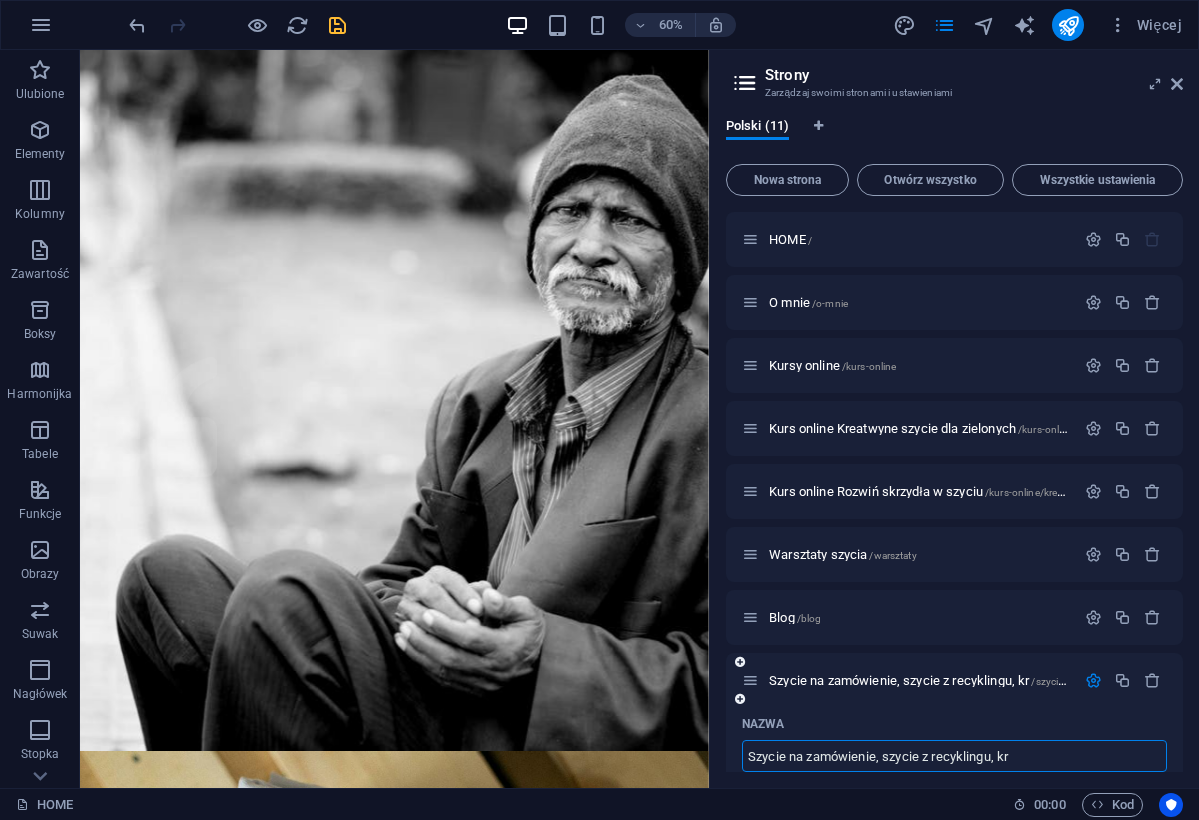 type on "Szycie na zamówienie, szycie z recyklingu, kr" 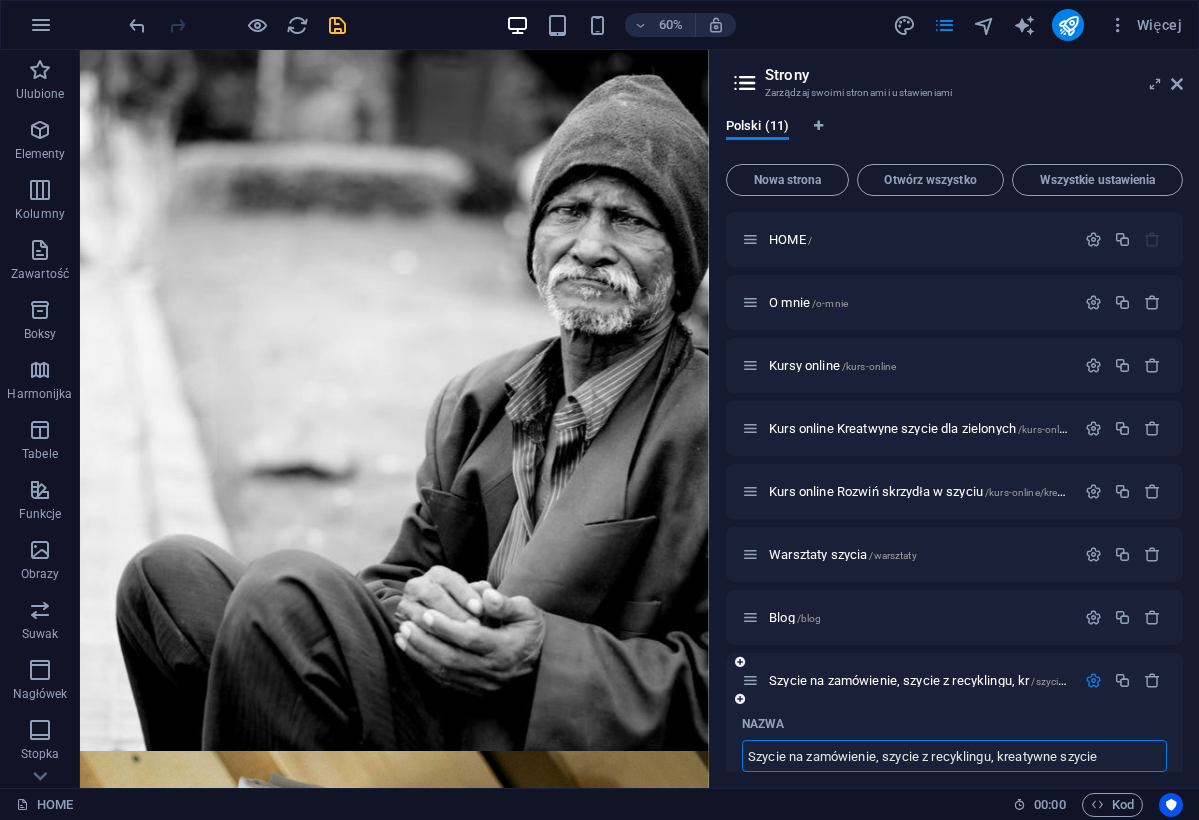 type on "Szycie na zamówienie, szycie z recyklingu, kreatywne szycie" 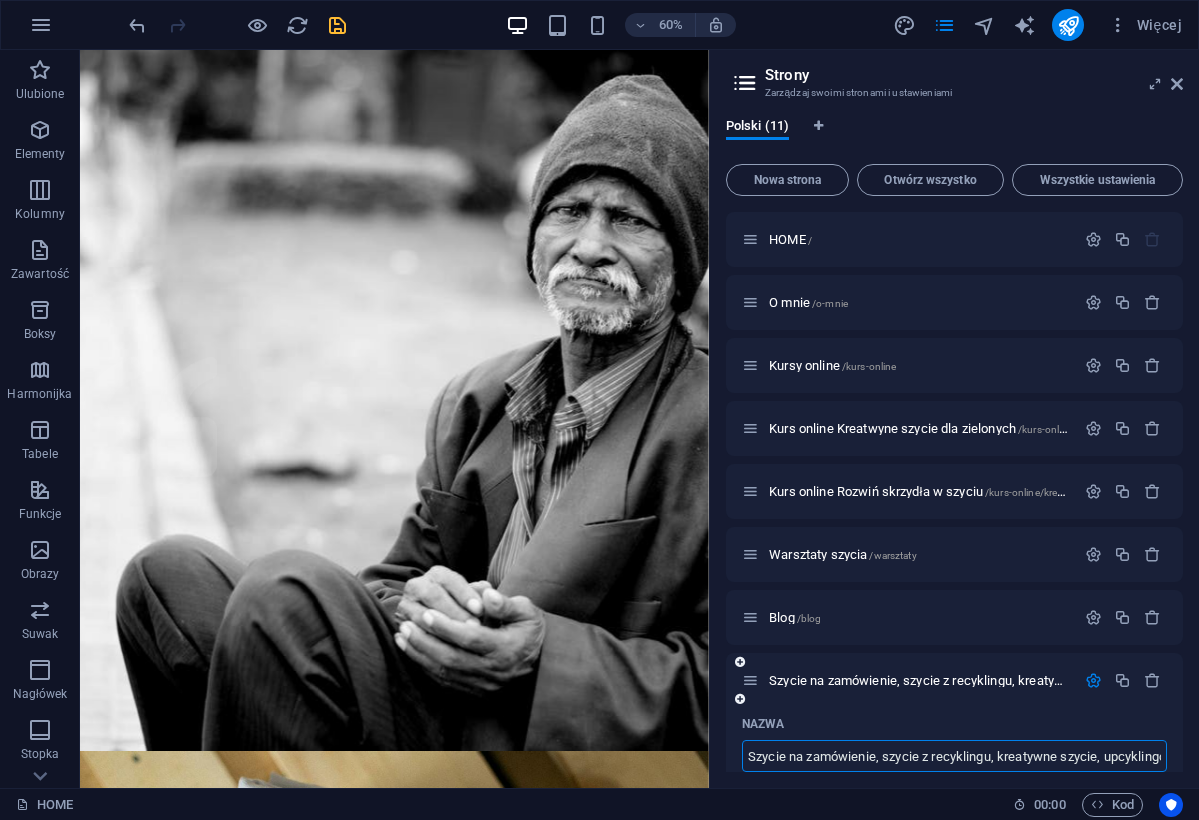 type on "Szycie na zamówienie, szycie z recyklingu, kreatywne szycie, upcyklingowe szycie" 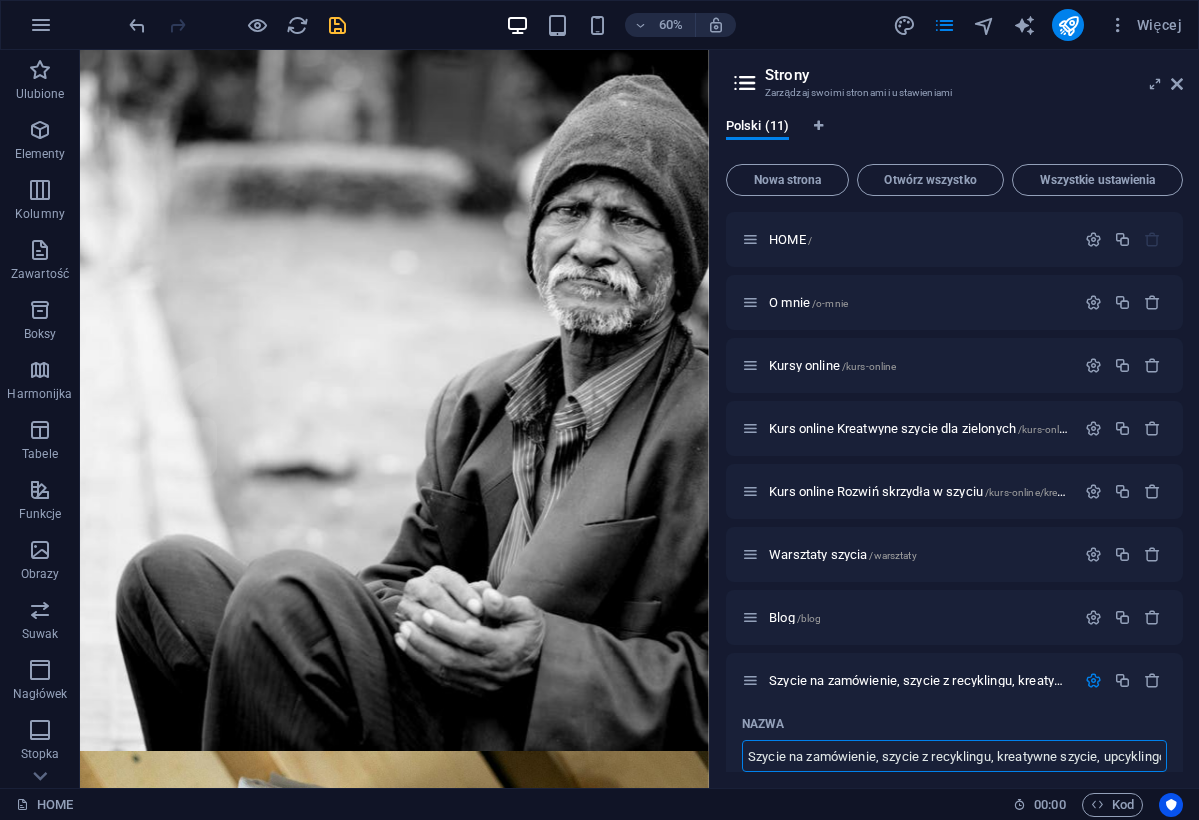 click at bounding box center (337, 25) 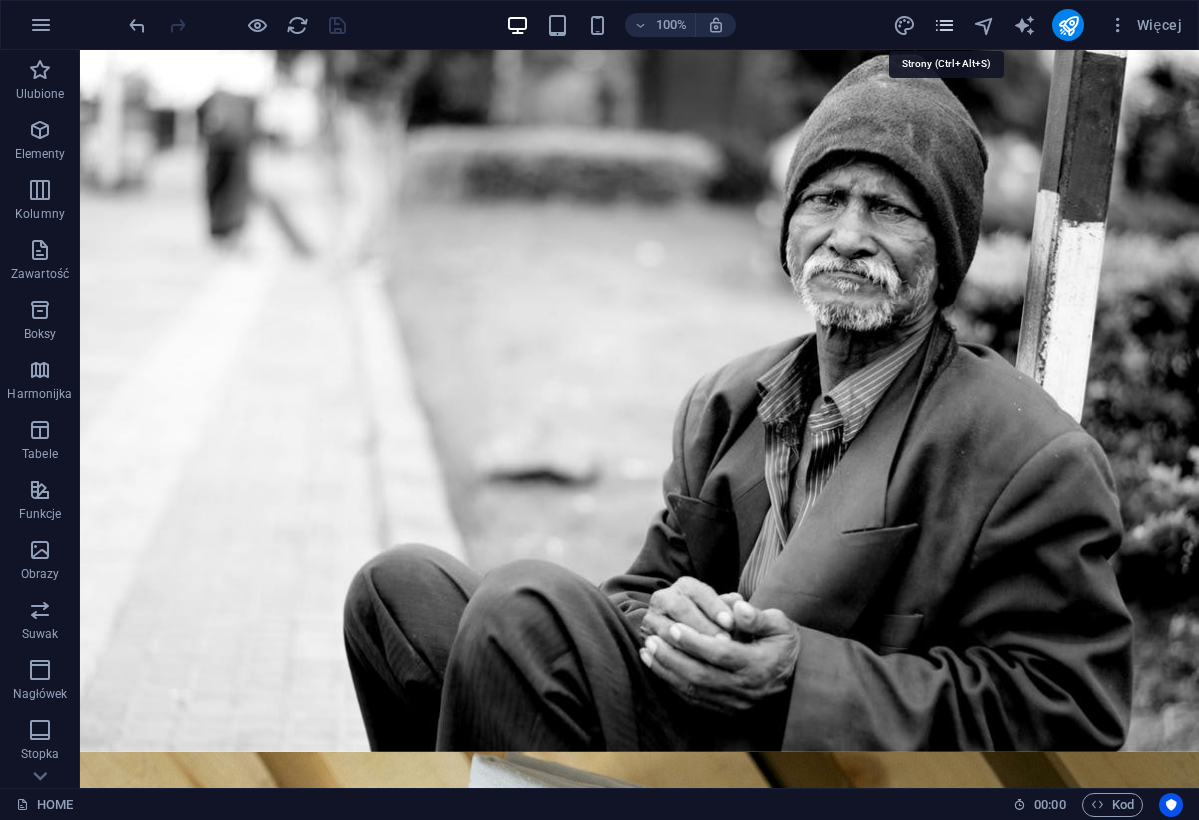click at bounding box center [944, 25] 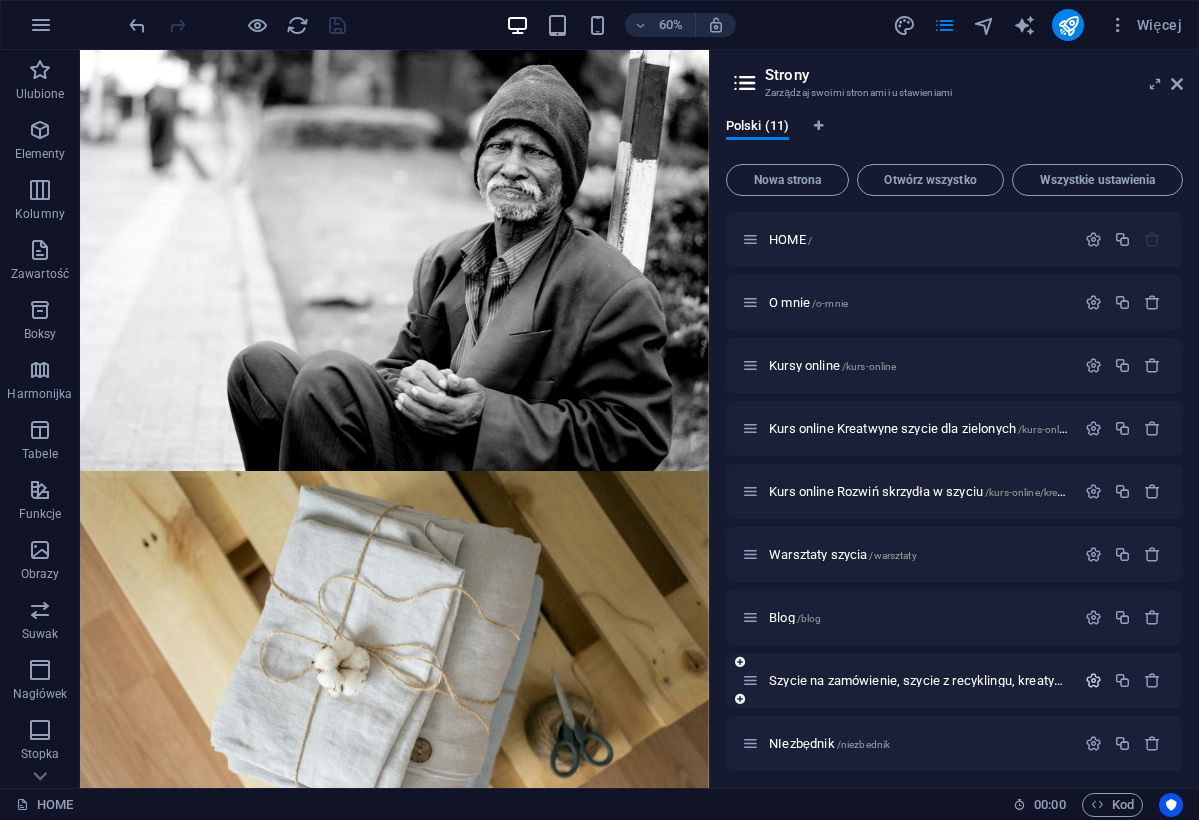 click at bounding box center [1093, 680] 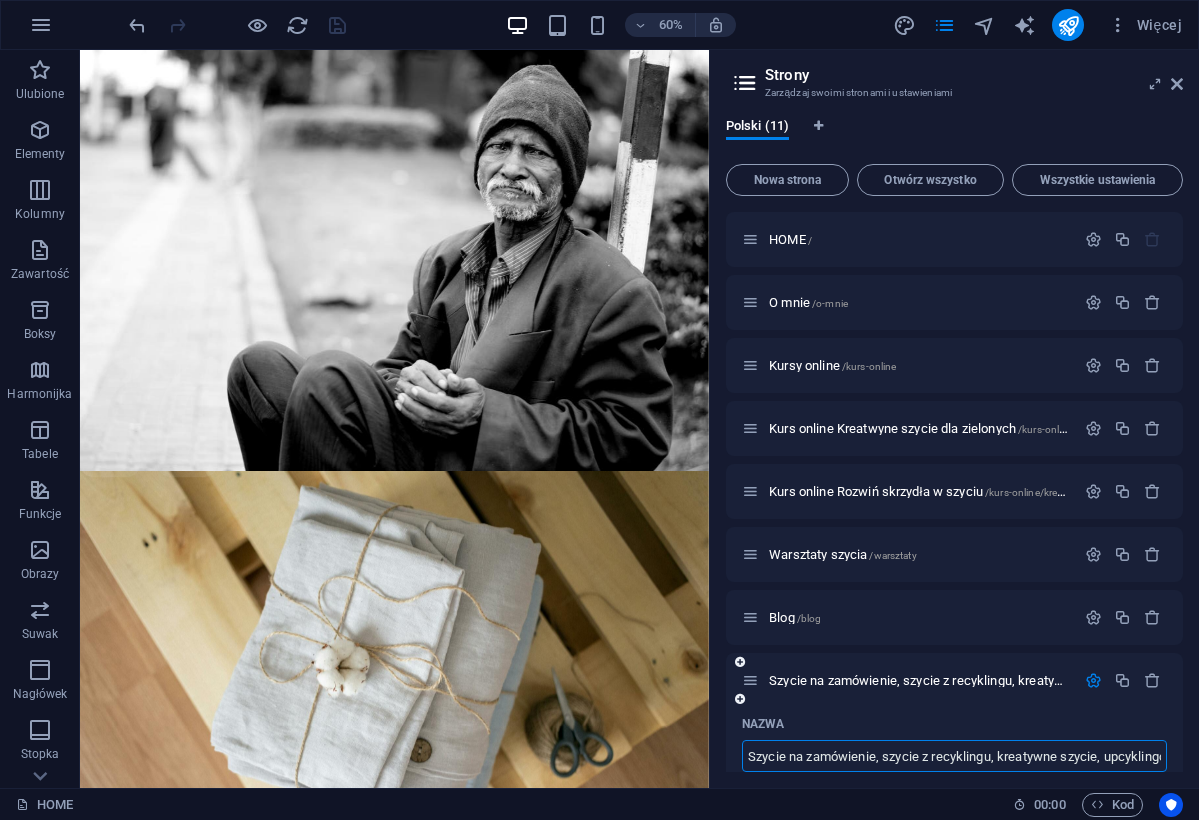 scroll, scrollTop: 0, scrollLeft: 73, axis: horizontal 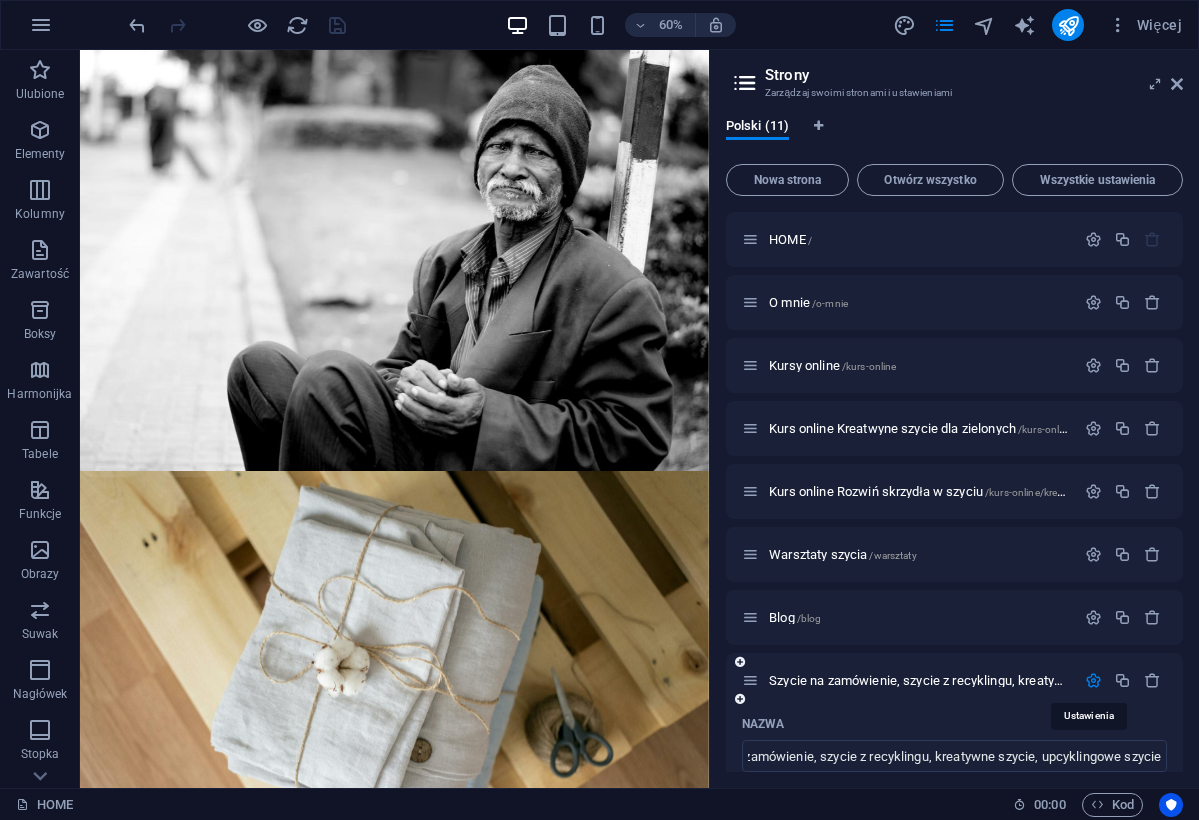 click at bounding box center [1093, 680] 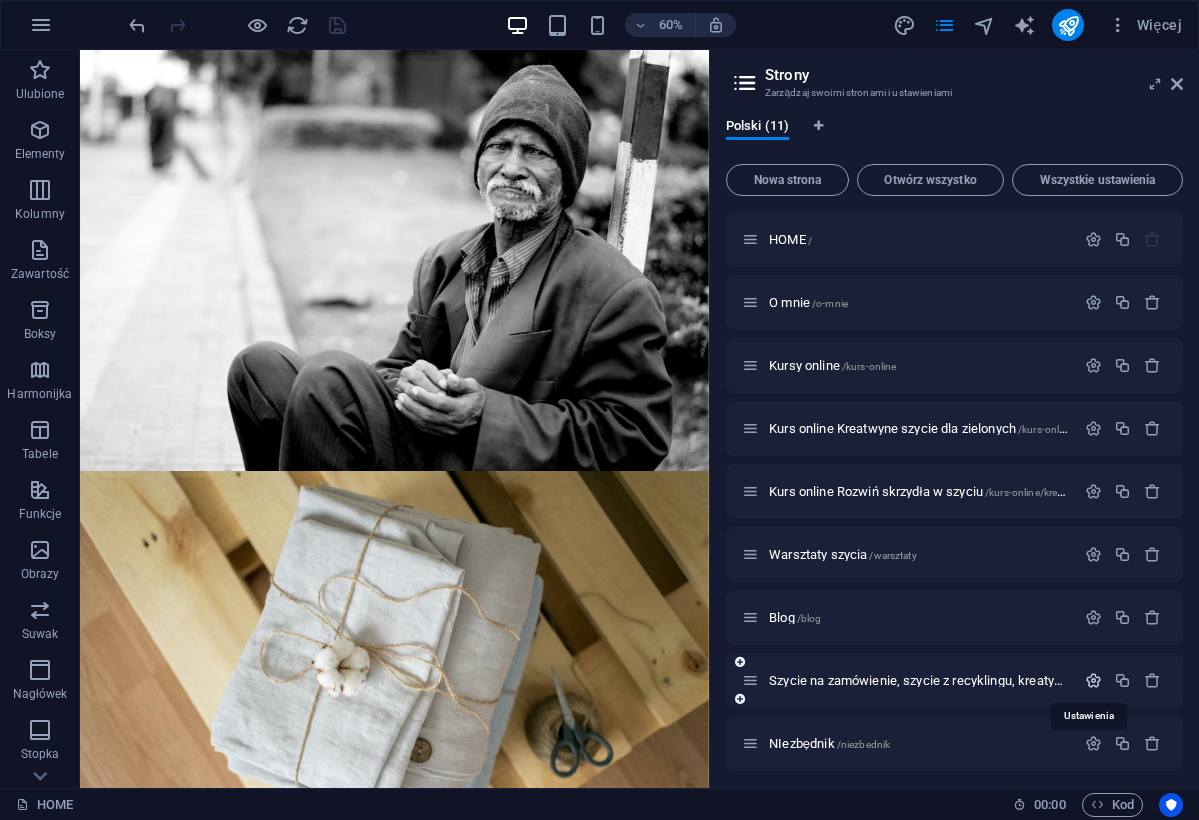 click at bounding box center [1093, 680] 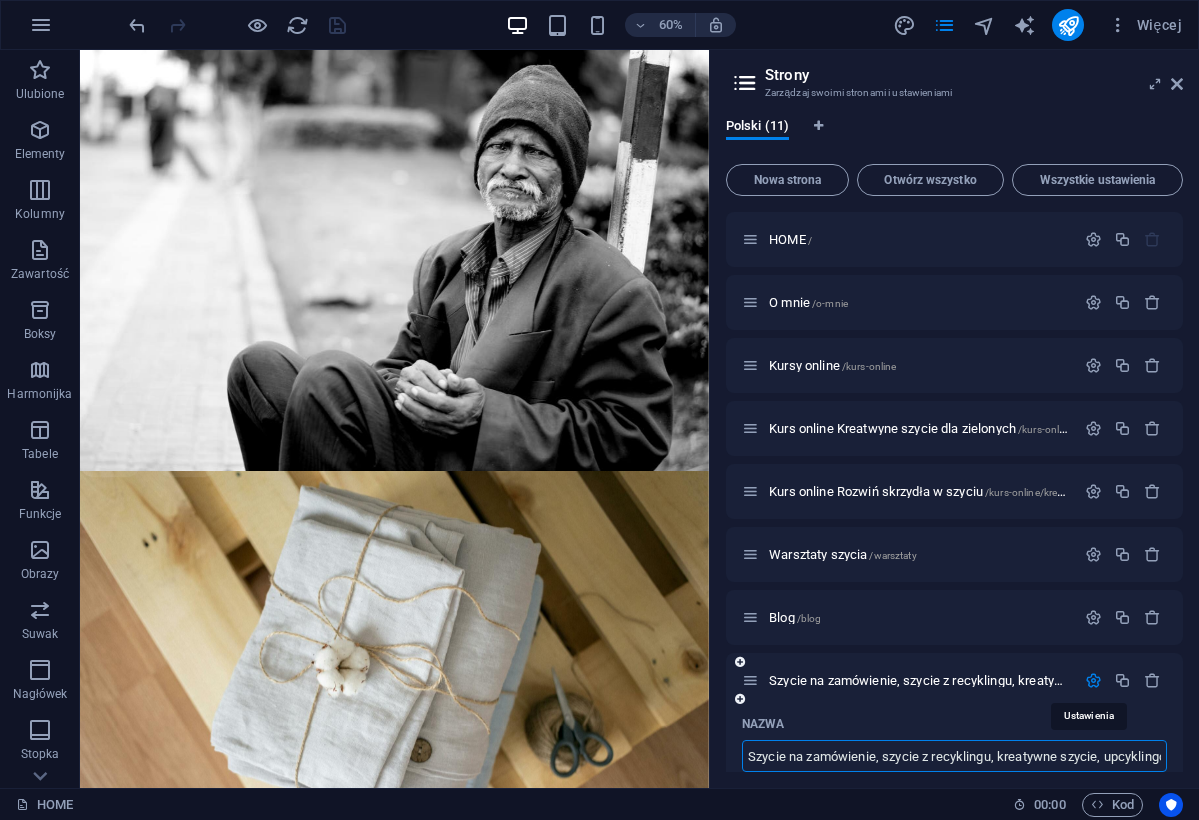 scroll, scrollTop: 0, scrollLeft: 73, axis: horizontal 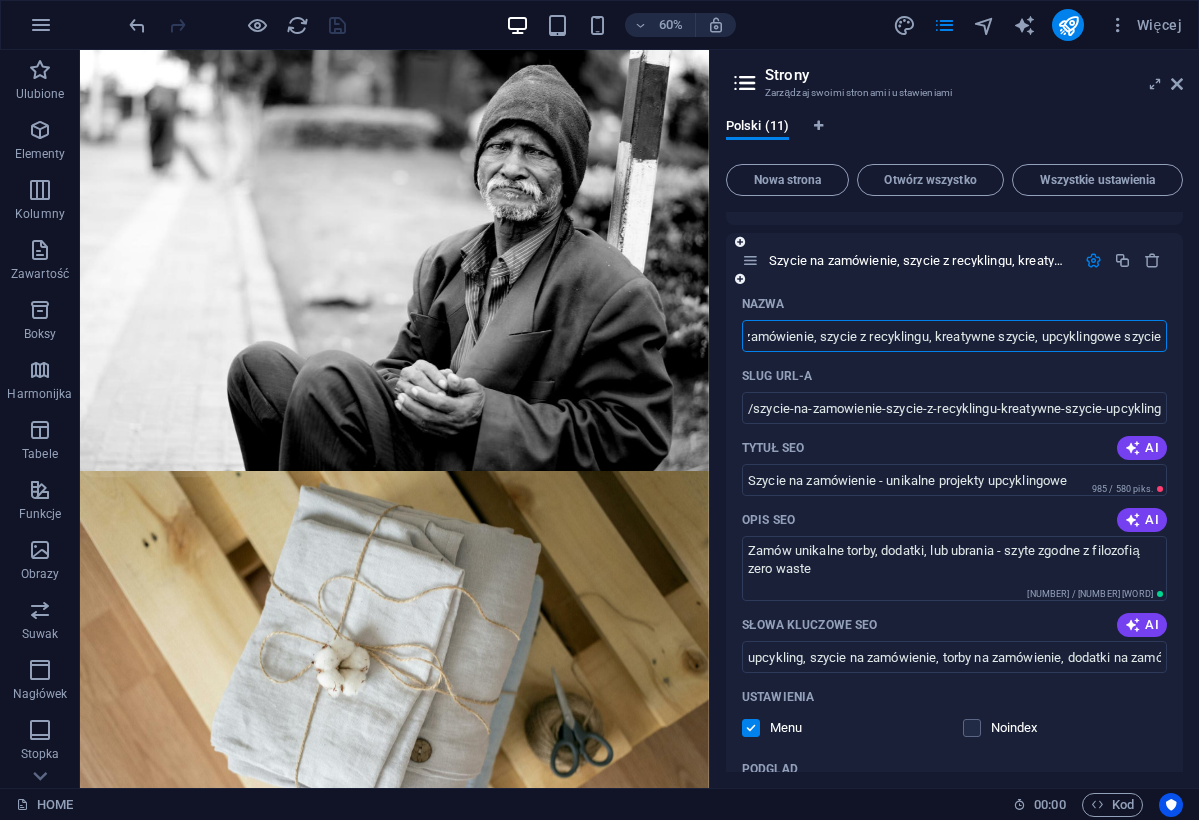 drag, startPoint x: 808, startPoint y: 337, endPoint x: 1175, endPoint y: 347, distance: 367.1362 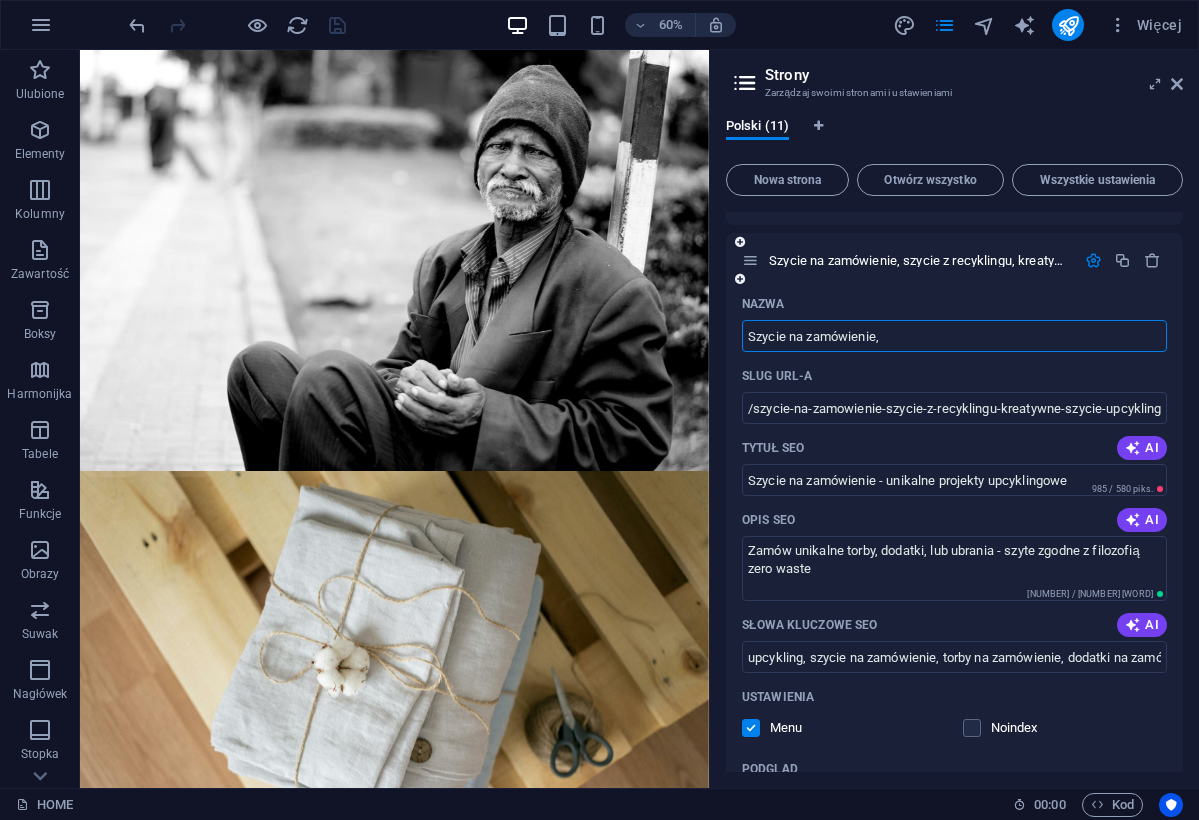 type on "Szycie na zamówienie," 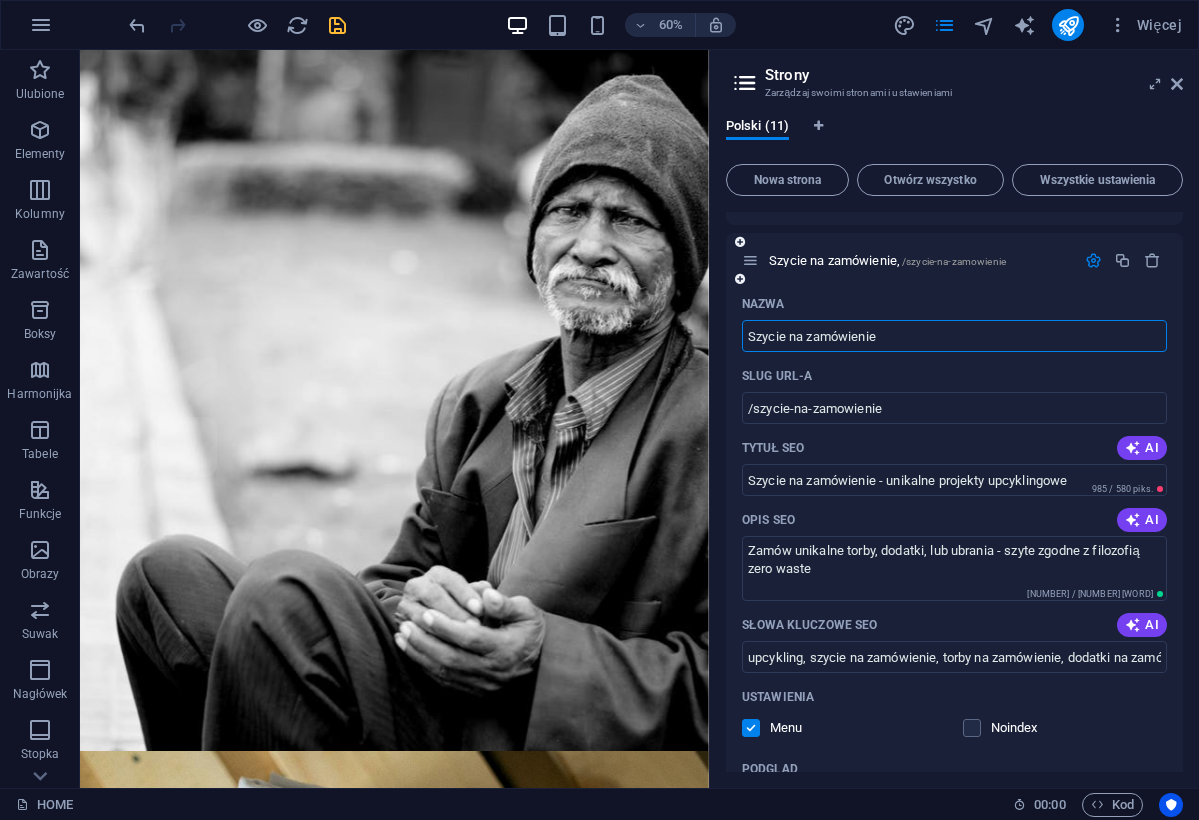 type on "Szycie na zamówienie" 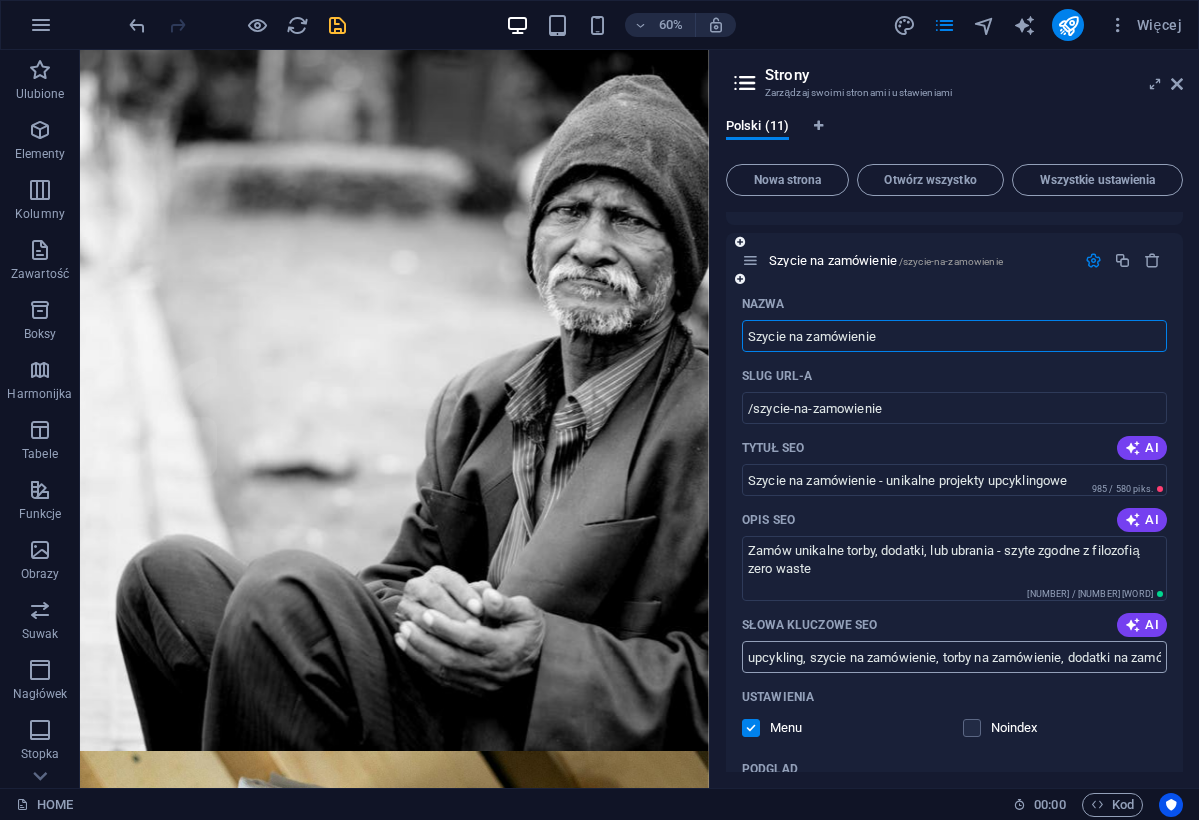 click on "upcykling, szycie na zamówienie, torby na zamówienie, dodatki na zamówienie, akcesoria na zamówienie, upcyklingowe projekty, gadżety konferencyjne na zamówienie," at bounding box center [954, 657] 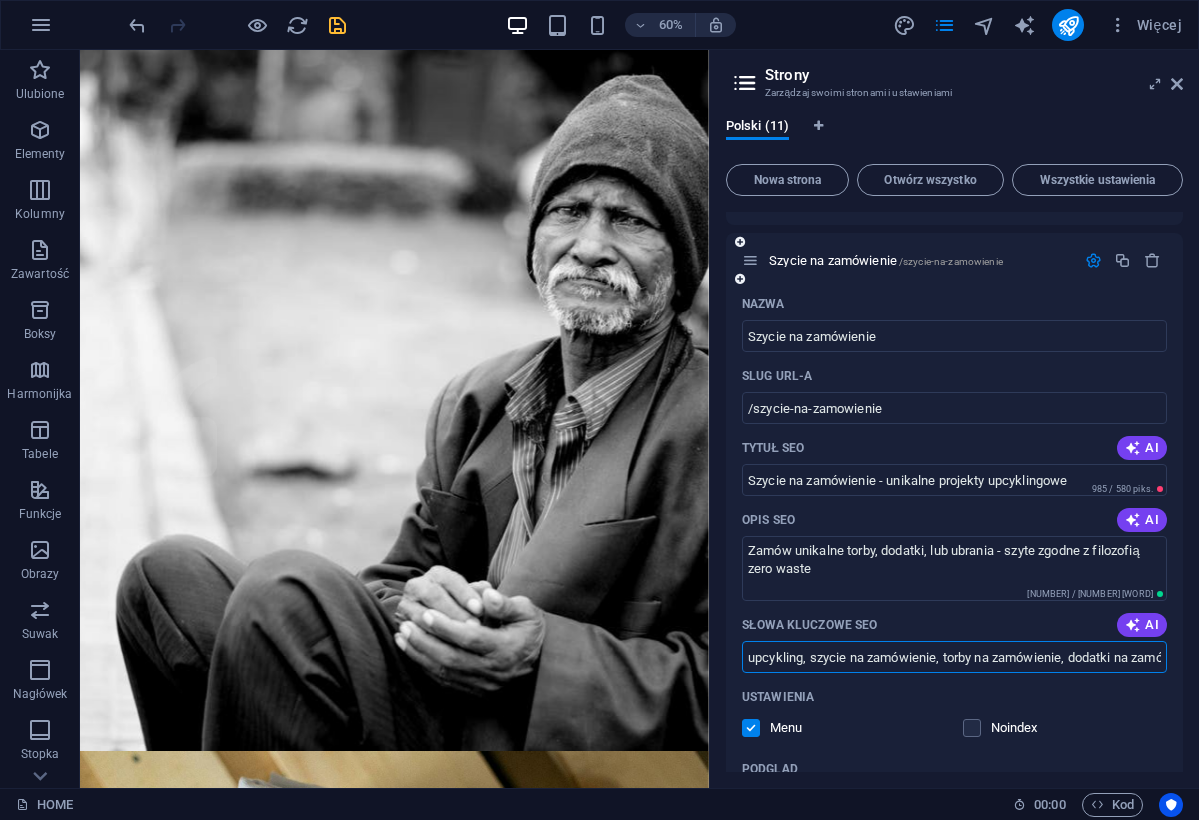 paste on "szycie z recyklingu, kreatywne szycie, upcyklingowe szycie" 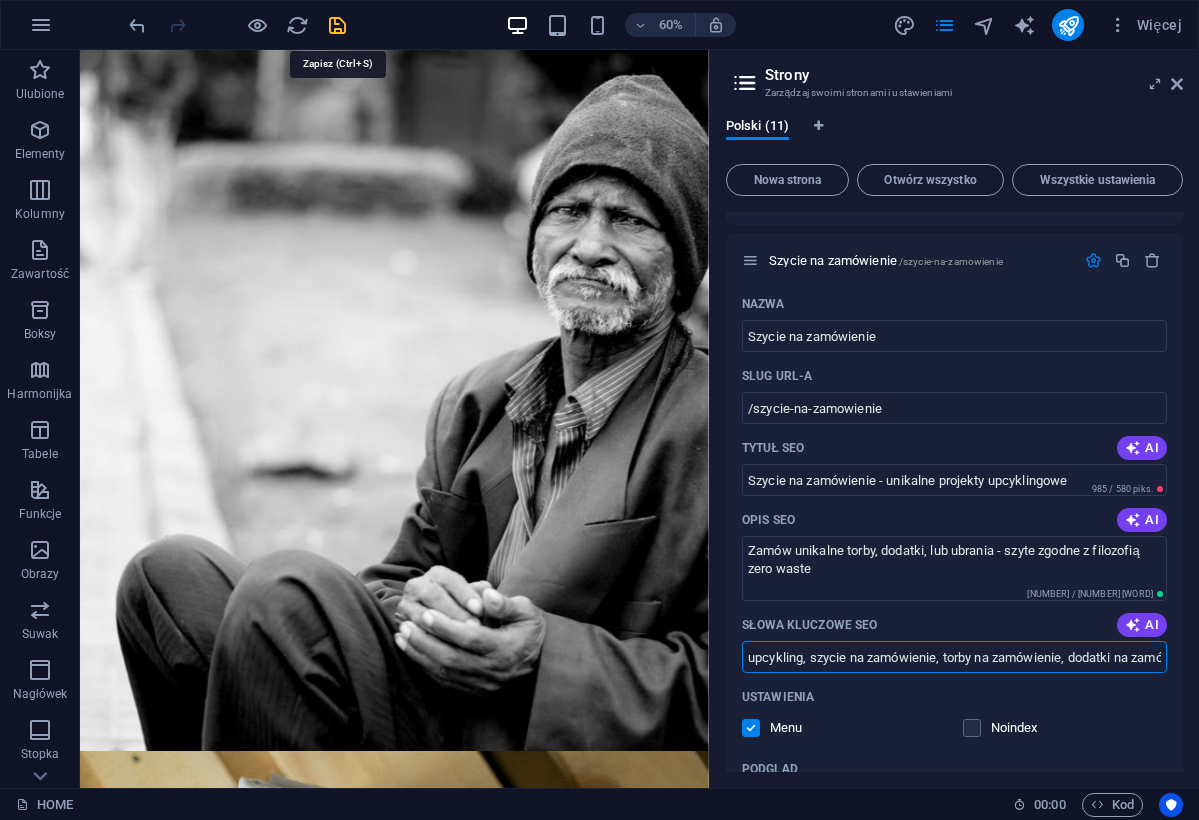 click at bounding box center [337, 25] 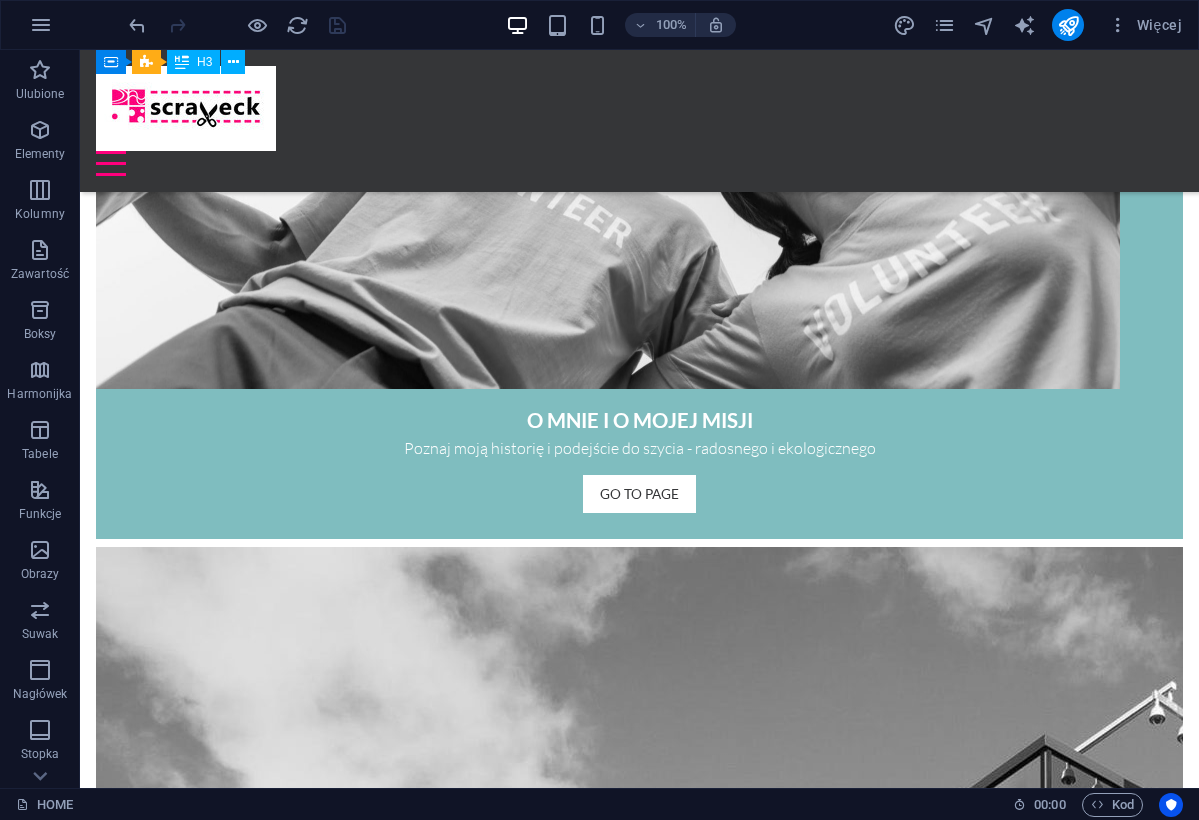 scroll, scrollTop: 2769, scrollLeft: 0, axis: vertical 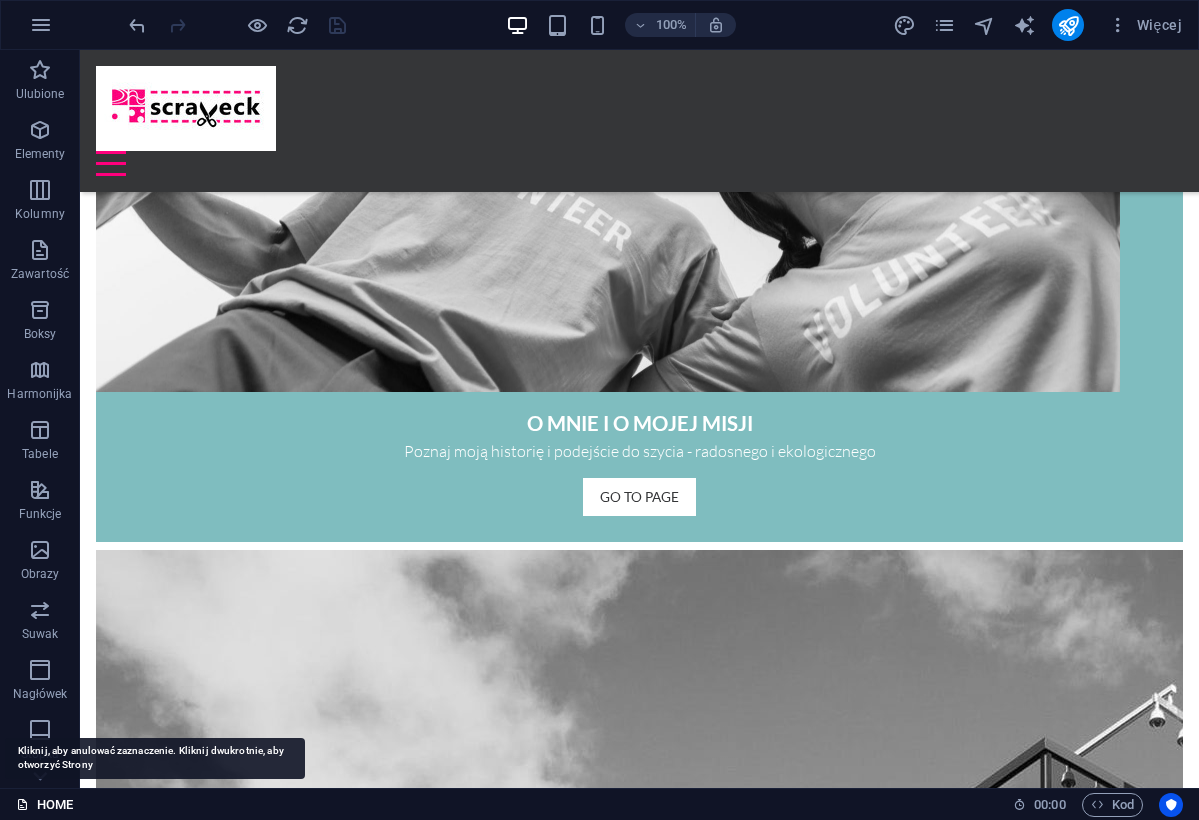 click on "HOME" at bounding box center (44, 805) 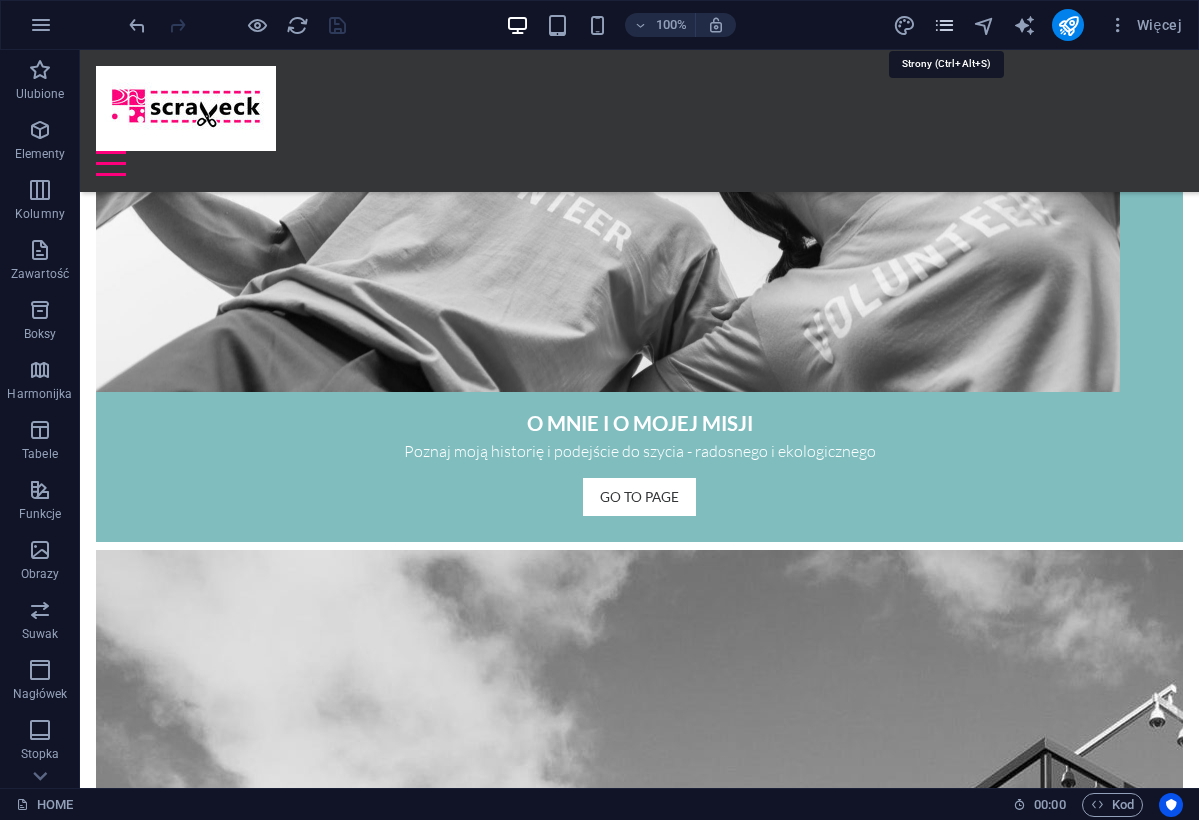 click at bounding box center (944, 25) 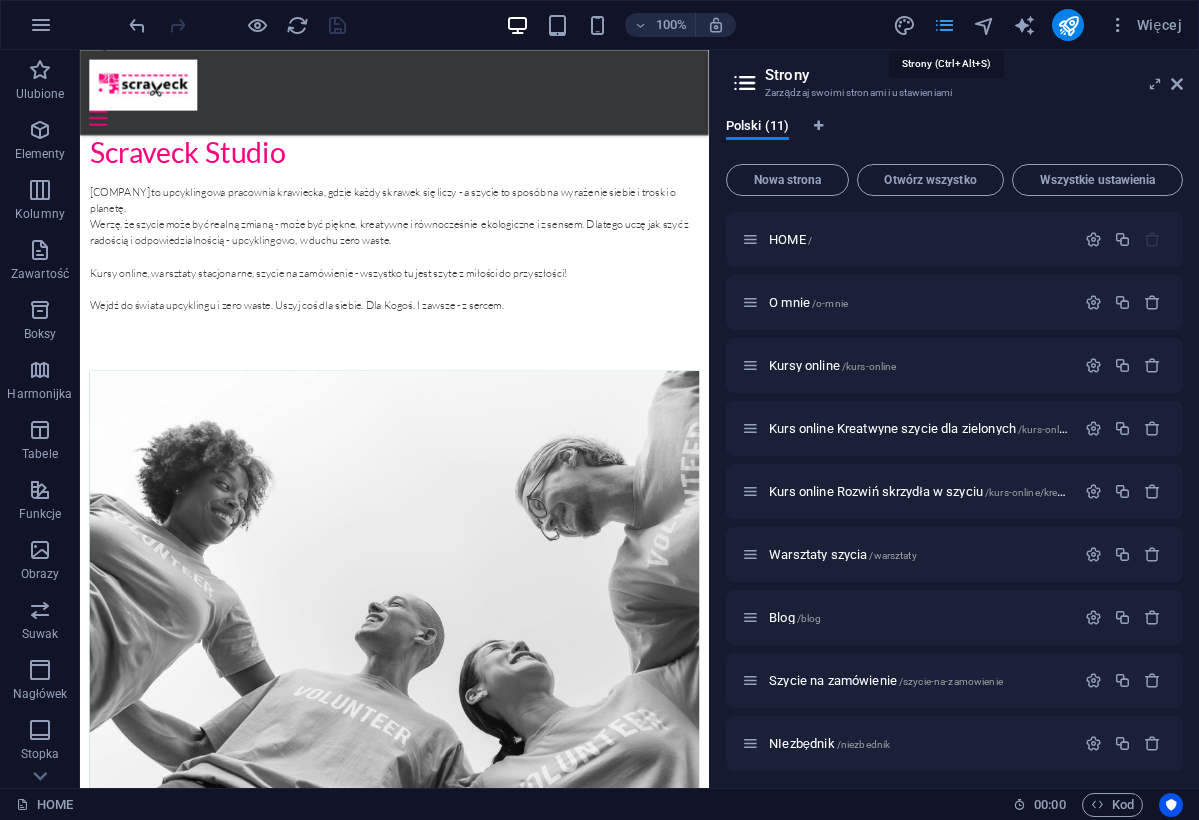 scroll, scrollTop: 2701, scrollLeft: 0, axis: vertical 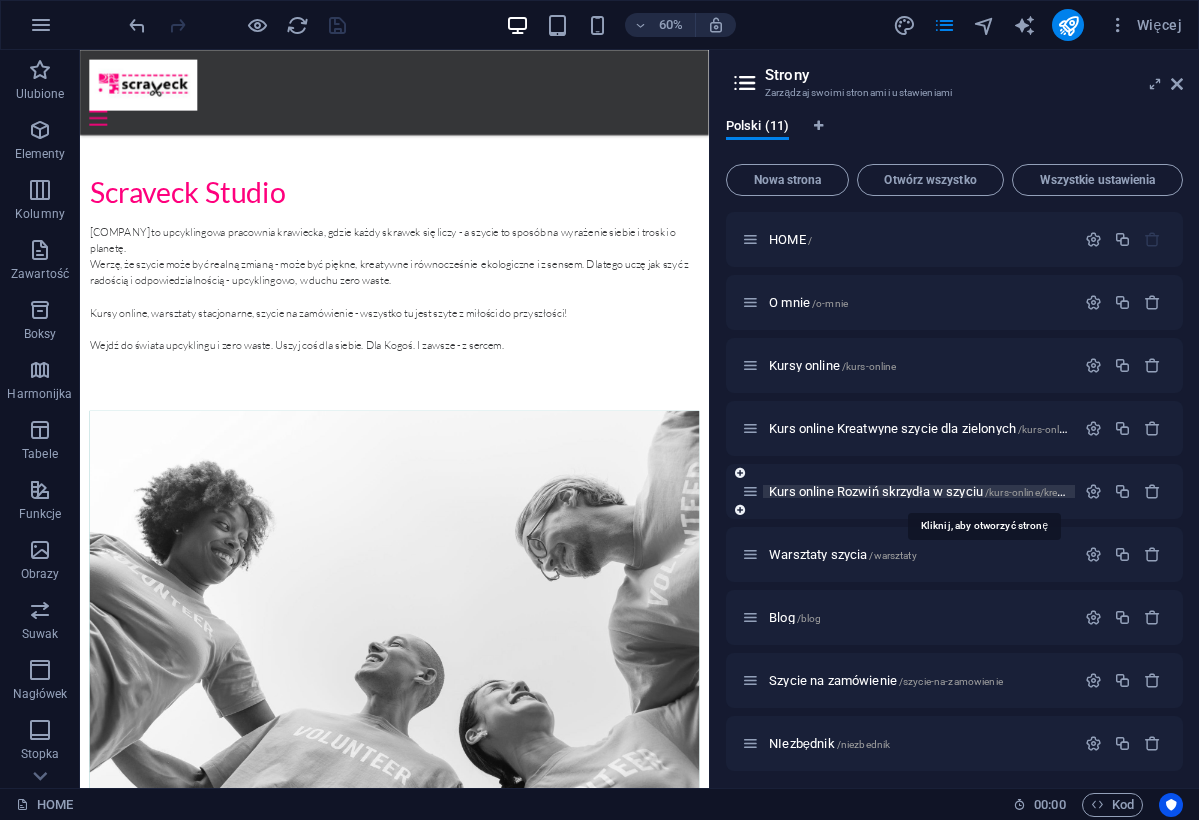 click on "Kurs online Rozwiń skrzydła w szyciu /kurs-online/kreatwyne-szycie-rozwin-skrzydla" at bounding box center [982, 491] 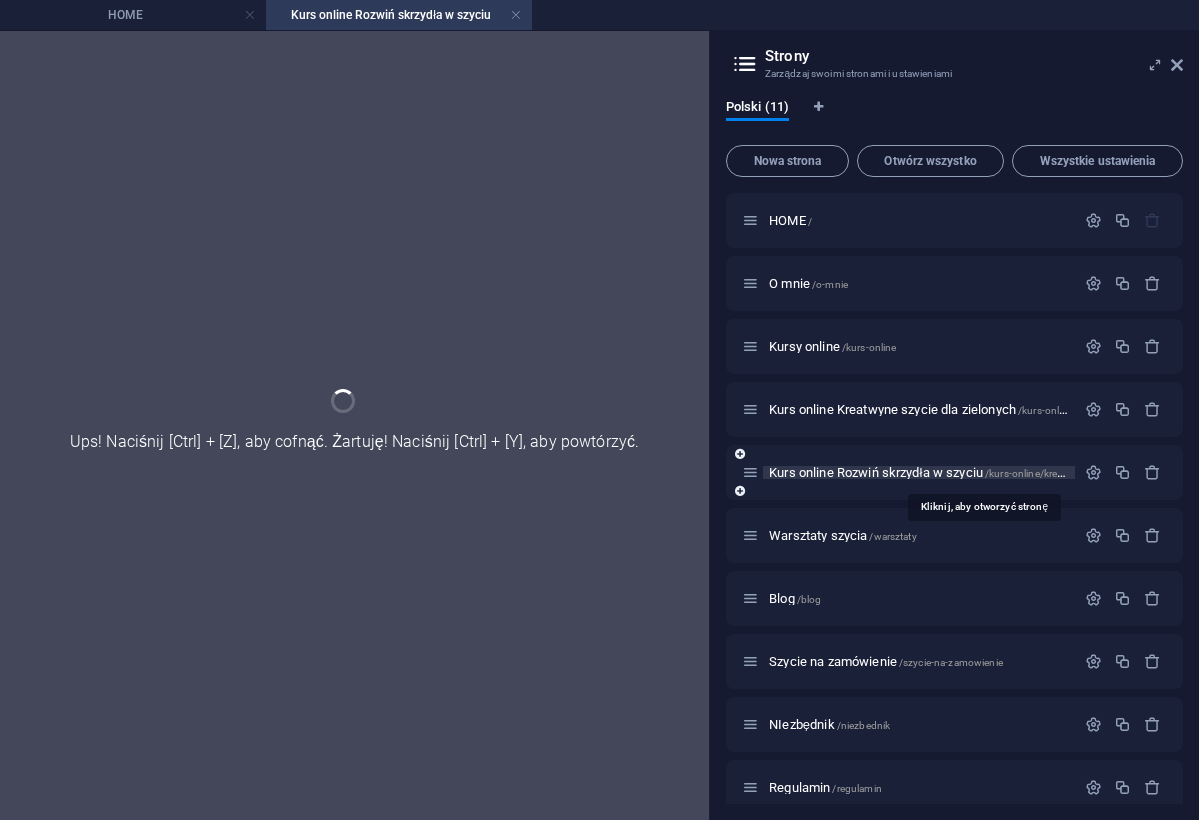 scroll, scrollTop: 2616, scrollLeft: 0, axis: vertical 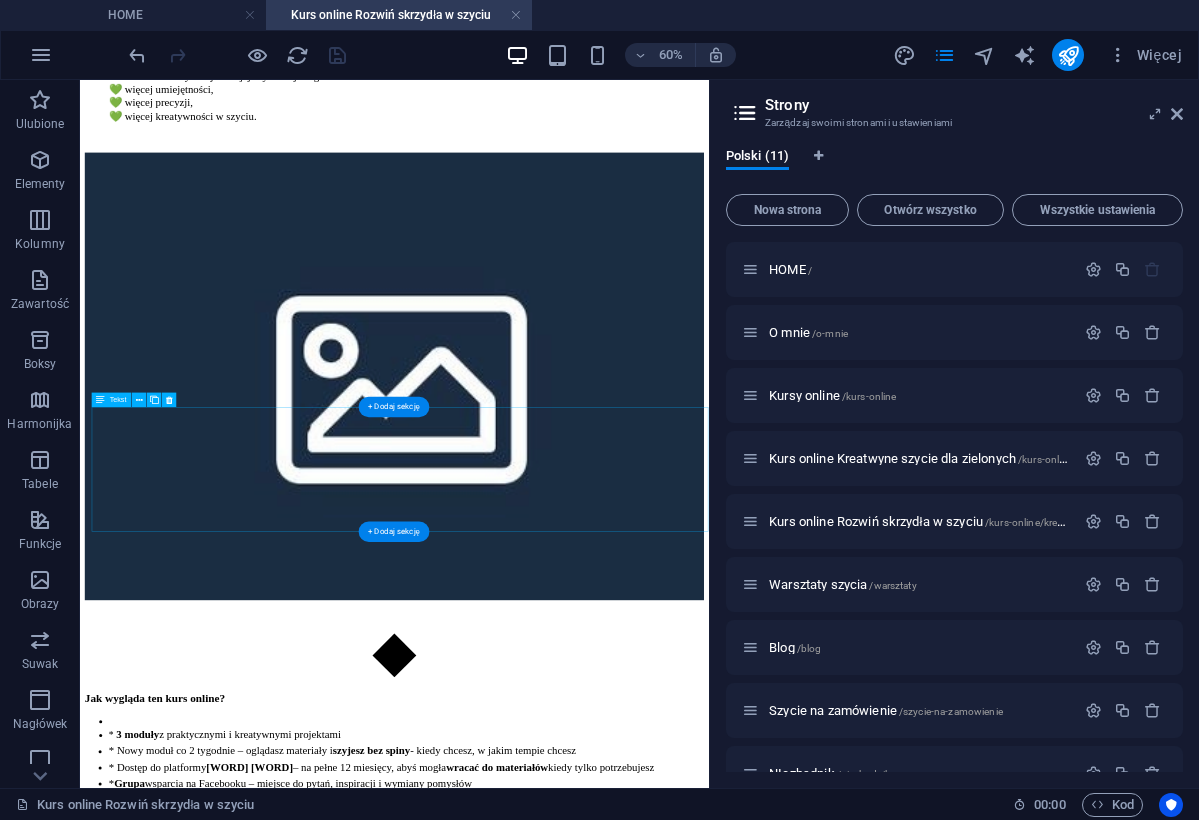 click on "Ten kurs powstał na bazie programu moich warsztatów dla średniozaawansowanych. To projekty, które uczestniczki  i uczestnicy  wybierają najczęściej, gdy chcą zrobić kolejny krok w szyciu – bo właśnie tych technik:   suwa ków, wszywania podszewki, kieszeni i łączenia tkanin - chcą się nauczyć. Przerobiłam je tak, aby idealnie sprawdzały się w formie online – z lekcjami krok po kroku, pokazując wszystko tak, jakbym szyła razem z Tobą i oferując Ci różne kreatywne rozwiązania, abyś rozwinęła swoje skrzydła w szyciu!" at bounding box center [614, 2150] 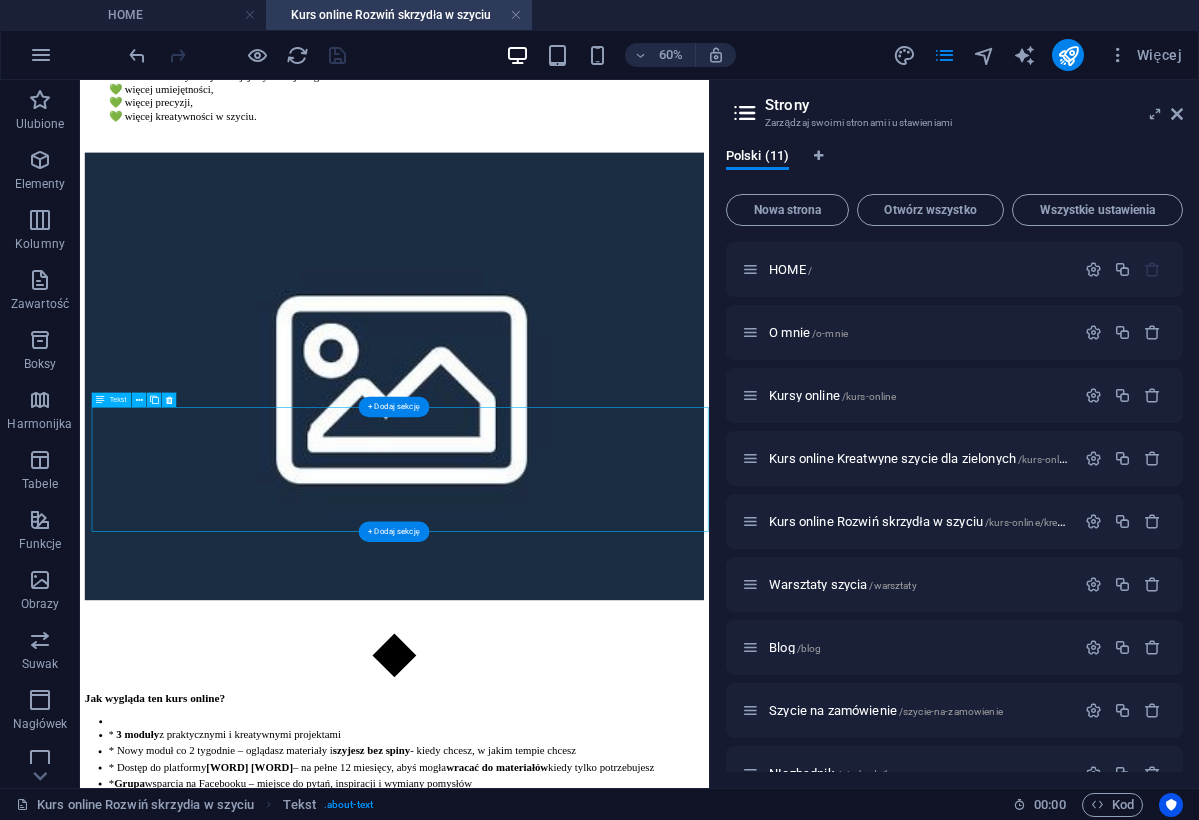 click on "Ten kurs powstał na bazie programu moich warsztatów dla średniozaawansowanych. To projekty, które uczestniczki  i uczestnicy  wybierają najczęściej, gdy chcą zrobić kolejny krok w szyciu – bo właśnie tych technik:   suwa ków, wszywania podszewki, kieszeni i łączenia tkanin - chcą się nauczyć. Przerobiłam je tak, aby idealnie sprawdzały się w formie online – z lekcjami krok po kroku, pokazując wszystko tak, jakbym szyła razem z Tobą i oferując Ci różne kreatywne rozwiązania, abyś rozwinęła swoje skrzydła w szyciu!" at bounding box center [614, 2150] 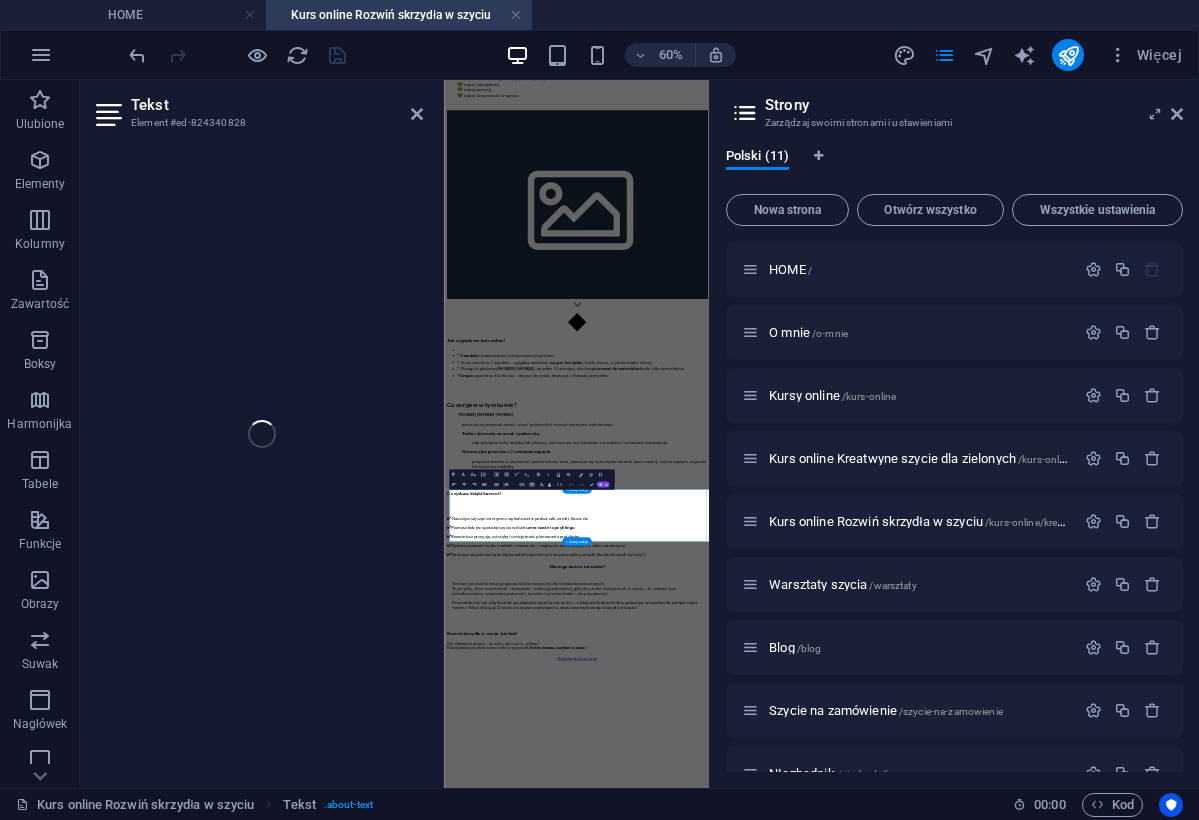 scroll, scrollTop: 807, scrollLeft: 0, axis: vertical 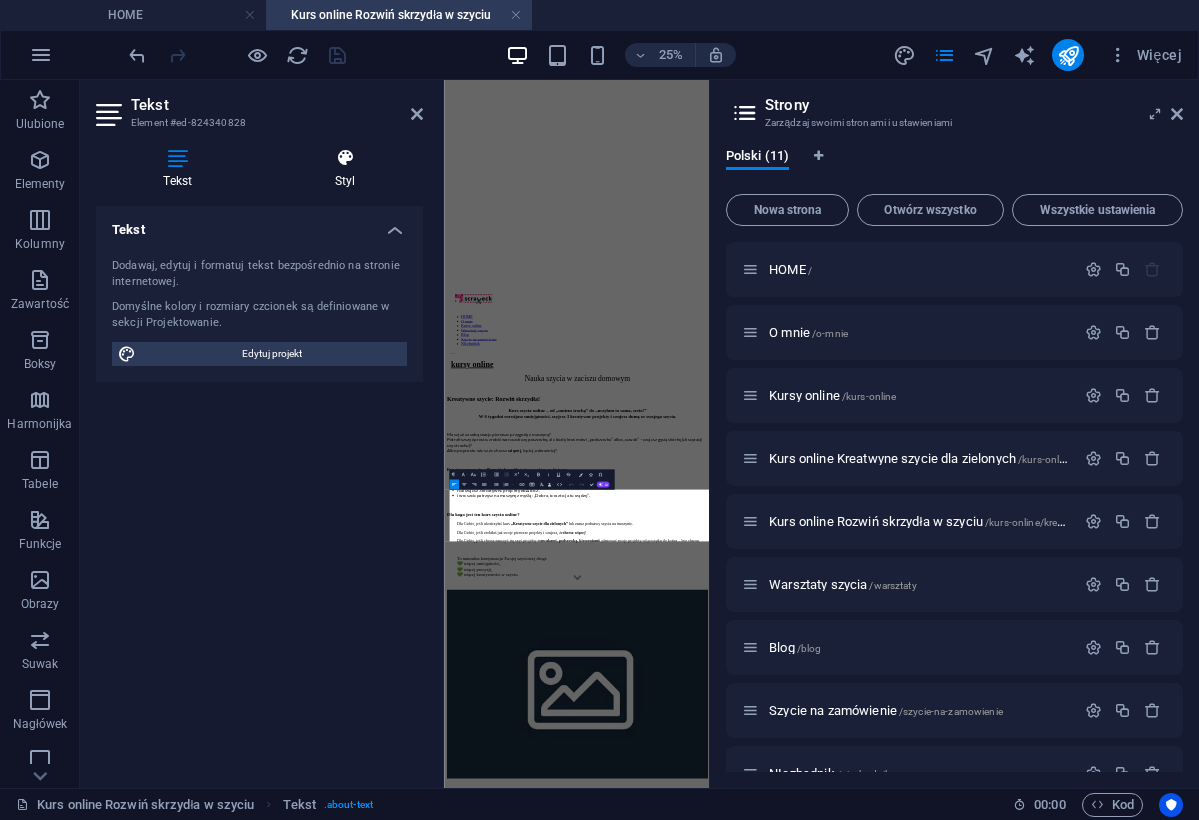 click on "Styl" at bounding box center [345, 169] 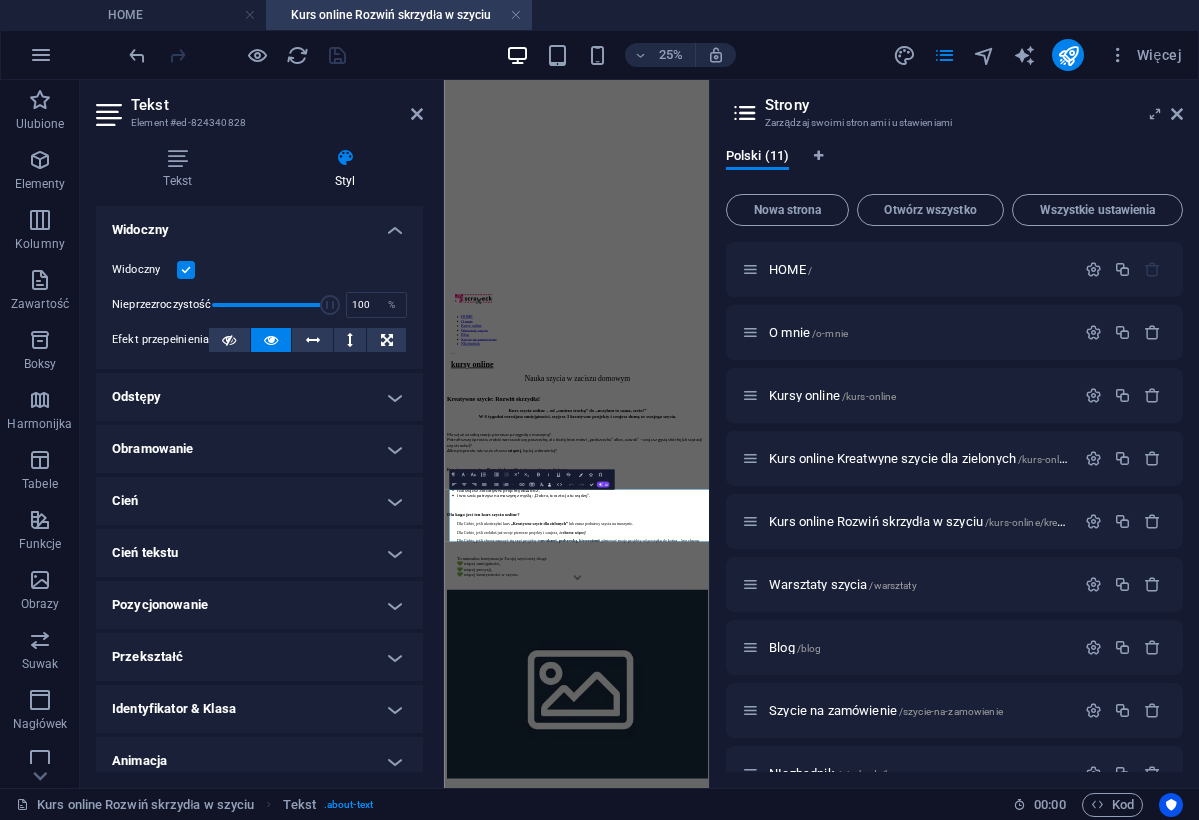click on "Odstępy" at bounding box center (259, 397) 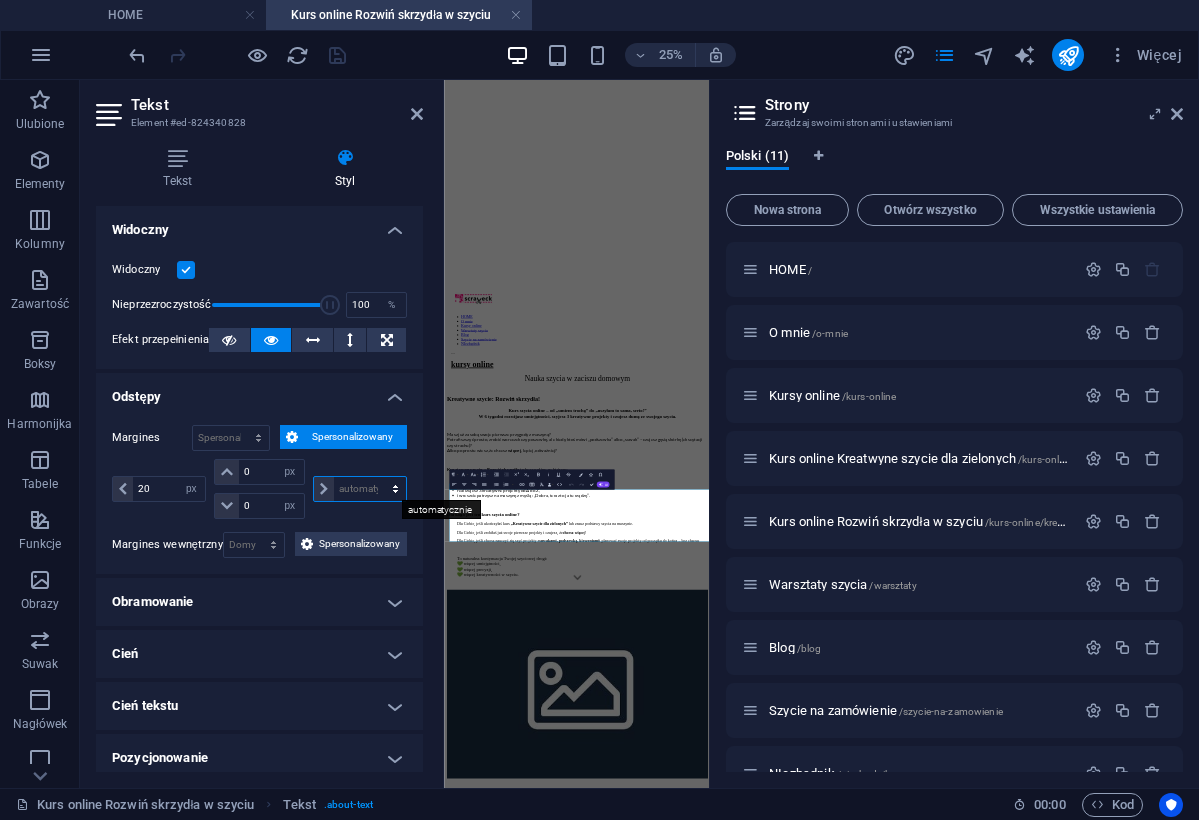 select on "px" 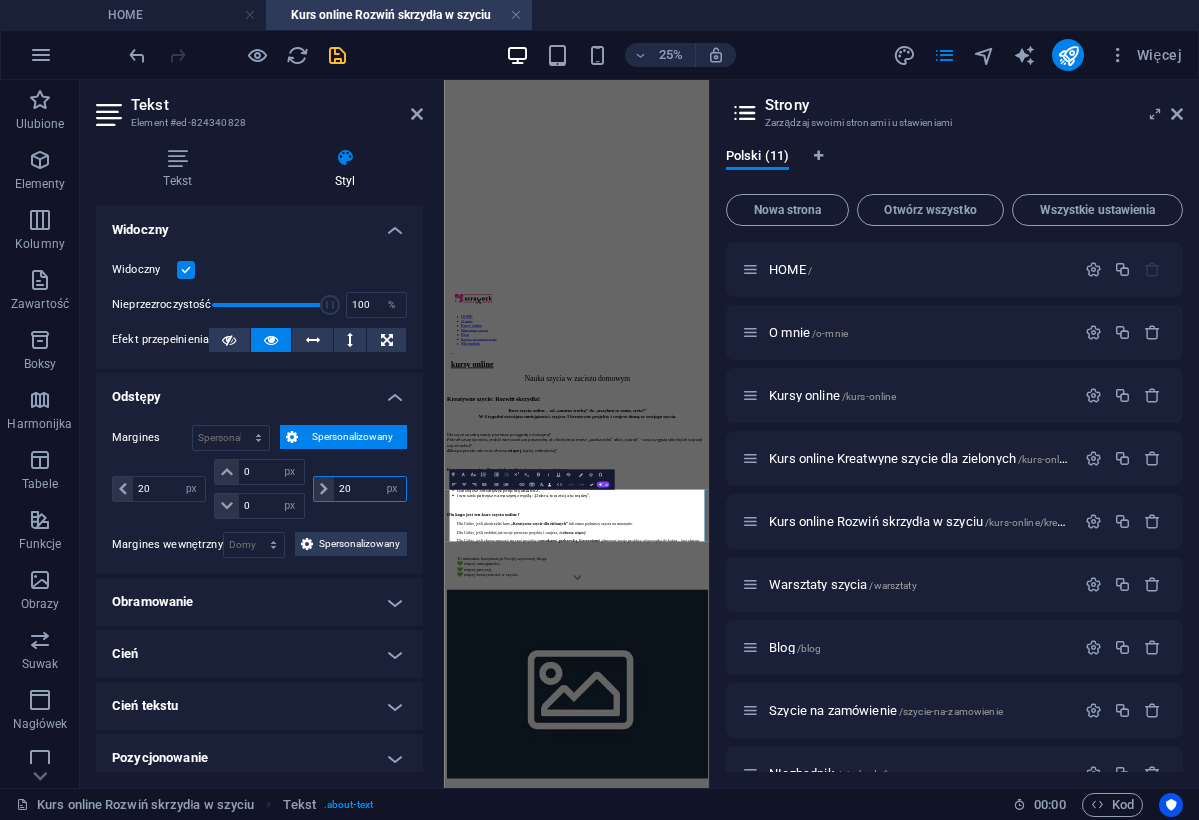 type on "20" 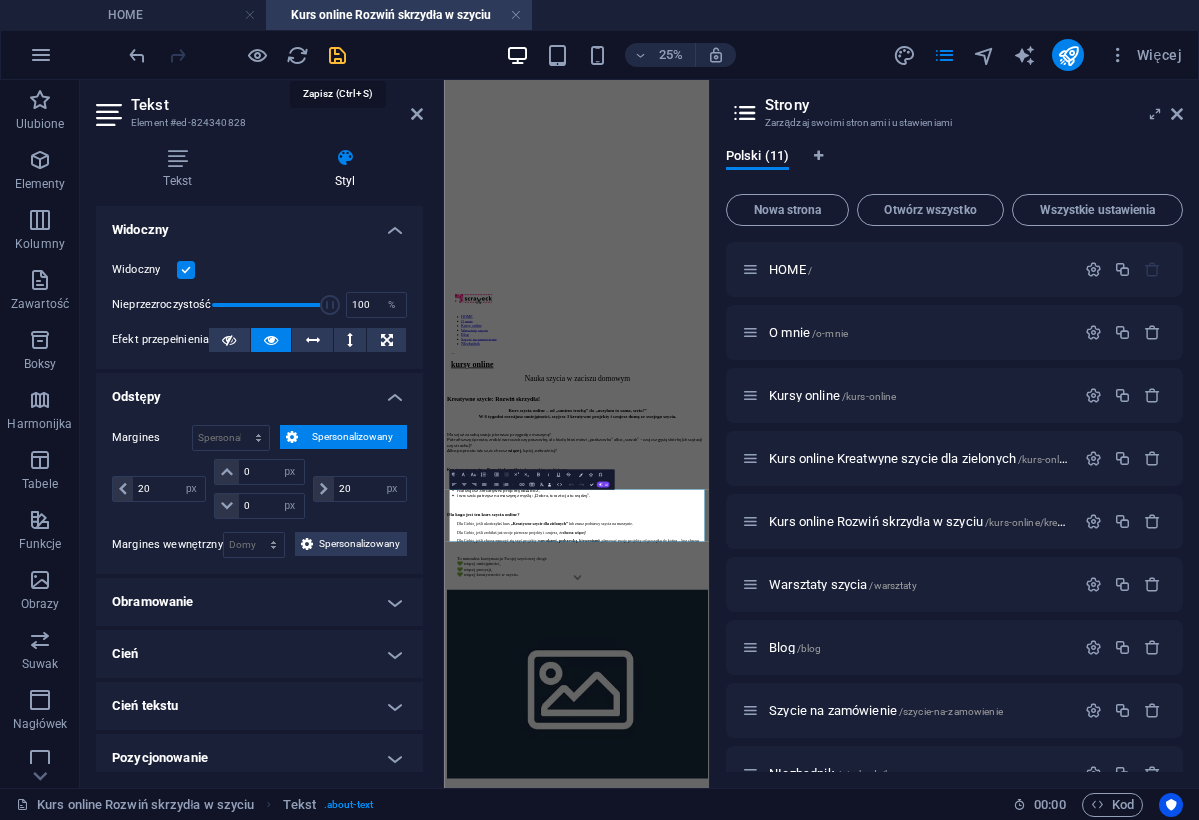 click at bounding box center [337, 55] 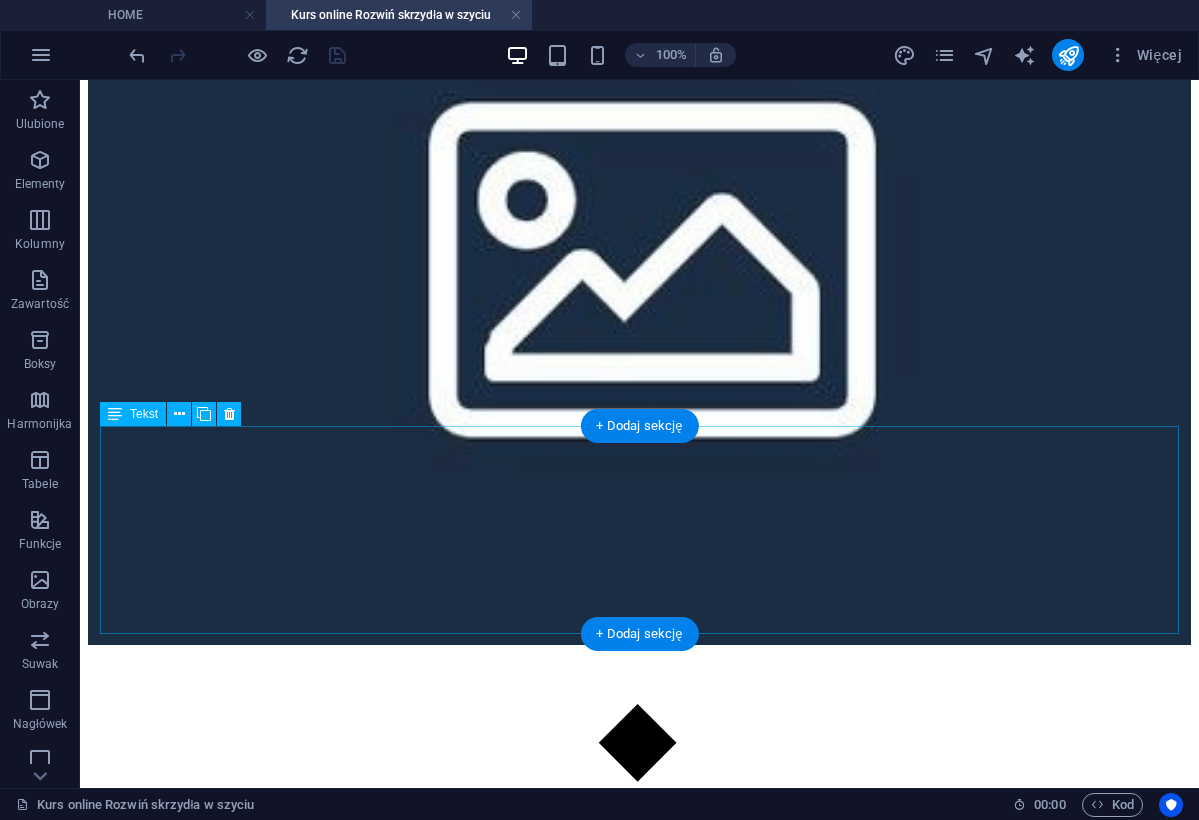 scroll, scrollTop: 2010, scrollLeft: 0, axis: vertical 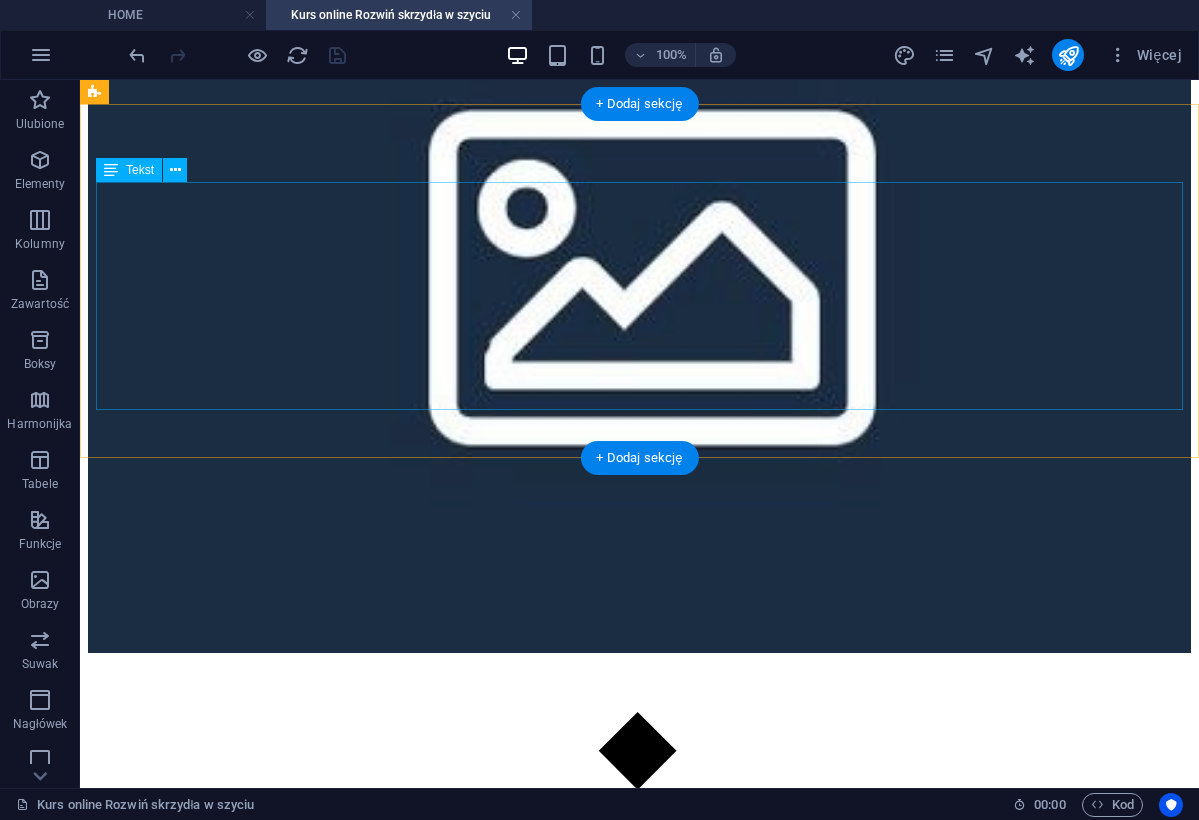 click on "✔ Nauczysz się szyć estetyczne wykończenia: podszewki, zamki, kieszenie. ✔  Poznasz kolejne sposoby szycia w duchu  zero waste i upcyklingu . ✔  Rozwiniesz precyzję, estetykę i umiejętność planowania projektów. ✔  Zyskasz pewność siebie i radość z tworzenia – szyjesz to, co umiesz  i  to, co sobie wymarzysz. ✔  Nauczysz się patrzeć na każdy kawałek materiału jak na potencjalny projekt (każdy skrawek się liczy!)." at bounding box center (639, 1583) 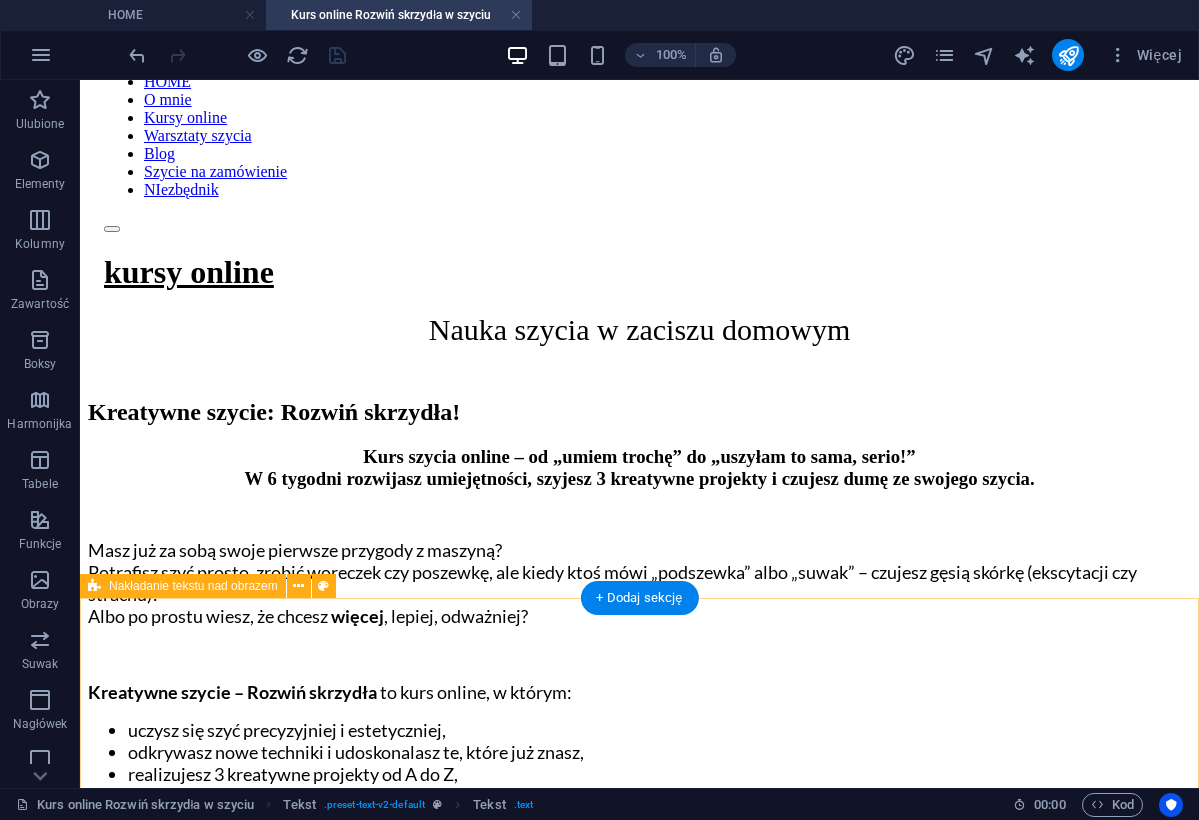 scroll, scrollTop: 681, scrollLeft: 0, axis: vertical 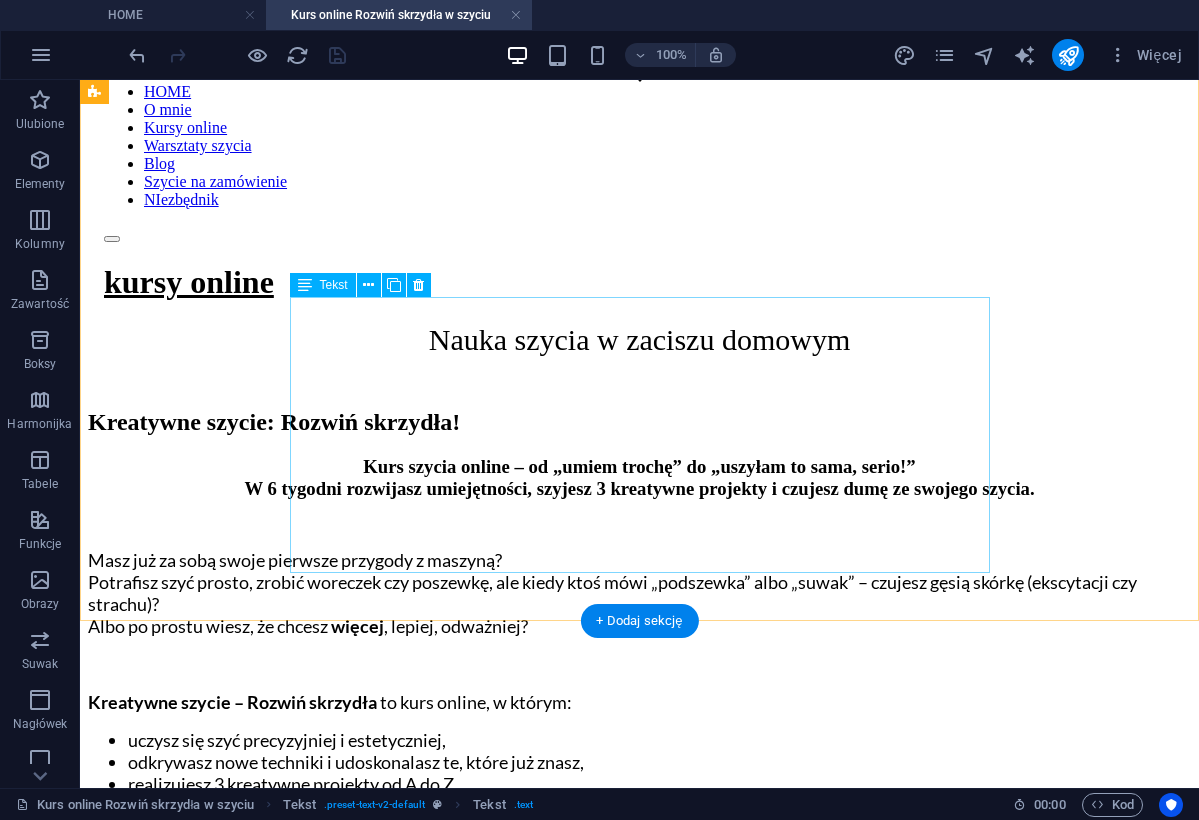 click on "Dla Ciebie, jeśli ukończyłaś kurs   „Kreatywne szycie dla zielonych”   lub znasz podstawy szycia na maszynie. Dla Ciebie, jeśli zrobiłaś już swoje pierwsze projekty i czujesz, że  chcesz więce j! Dla Ciebie, jeśli chcesz   nauczyć się szyć projekty z  suwakami, podszewką, kieszeniami  i planować swoje projekty od początku do końca   – bez chaosu To naturalna kontynuacja Twojej szyciowej drogi:      💚 więcej umiejętności,      💚 więcej precyzji,      💚 więcej kreatywności w szyciu." at bounding box center [639, 1039] 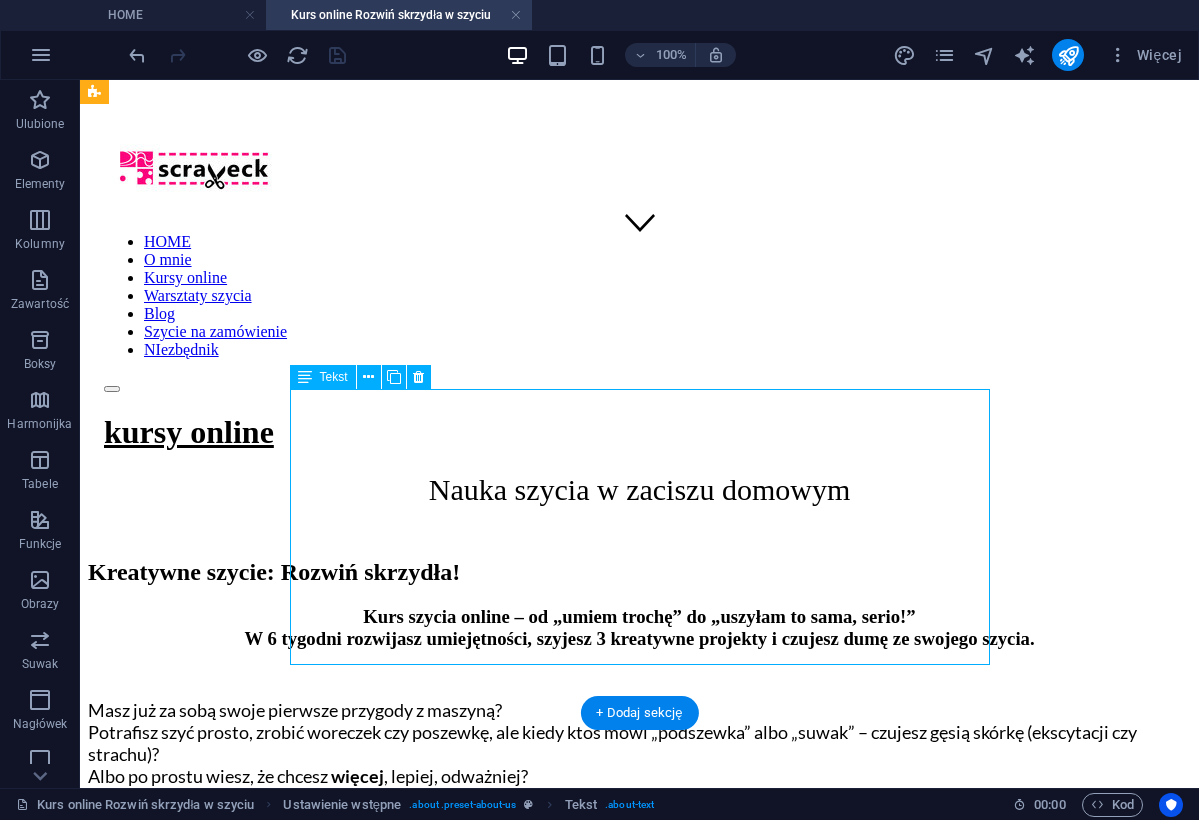 scroll, scrollTop: 520, scrollLeft: 0, axis: vertical 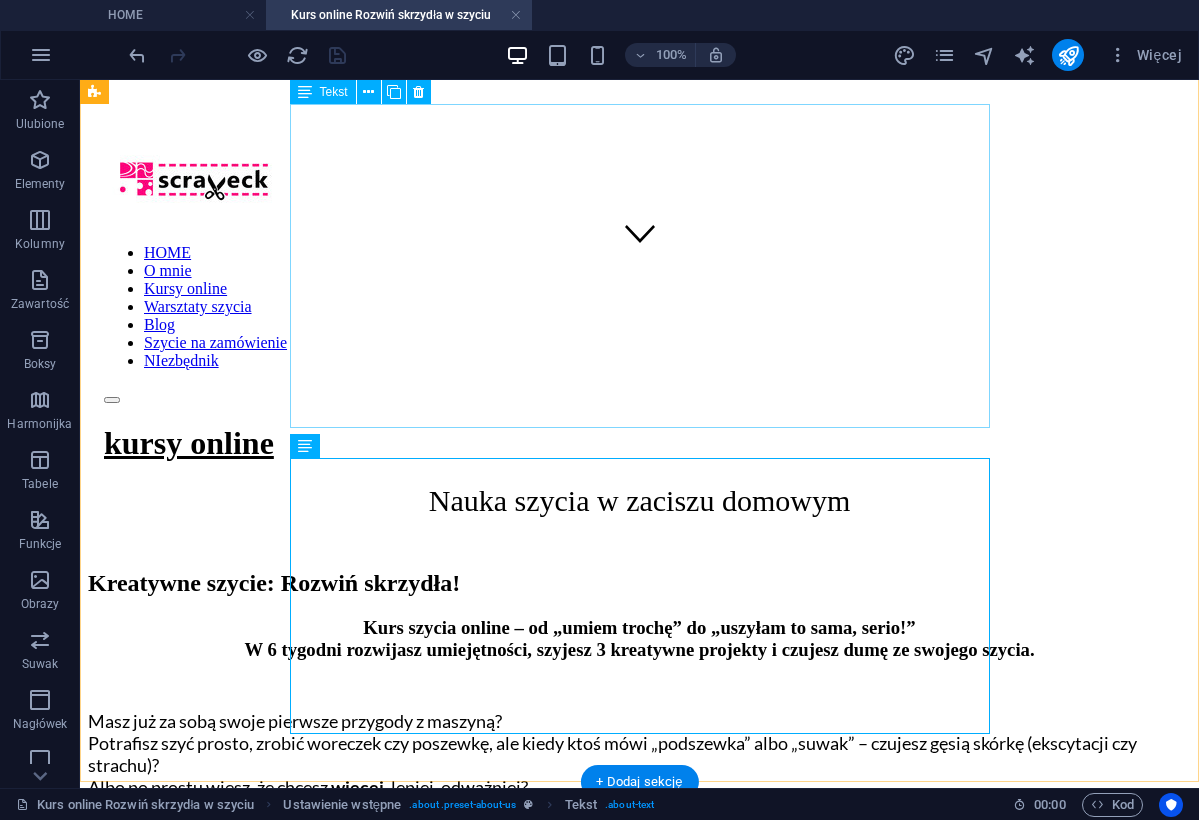 click on "Masz już za sobą swoje pierwsze przygody z maszyną? Potrafisz szyć prosto, zrobić woreczek czy poszewkę, ale kiedy ktoś mówi „podszewka” albo „suwak” – czujesz gęsią skórkę (ekscytacji czy strachu)? Albo po prostu wiesz, że chcesz   więcej , lepiej, odważniej? Kreatywne szycie – Rozwiń skrzydła   to kurs online, w którym: uczysz się szyć precyzyjniej i estetyczniej, odkrywasz nowe techniki i udoskonalasz te, które już znasz, realizujesz 3 kreatywne projekty od A do Z, i wreszcie patrzysz na maszynę z myślą: „Dobra, teraz to ja tu rządzę”." at bounding box center (639, 845) 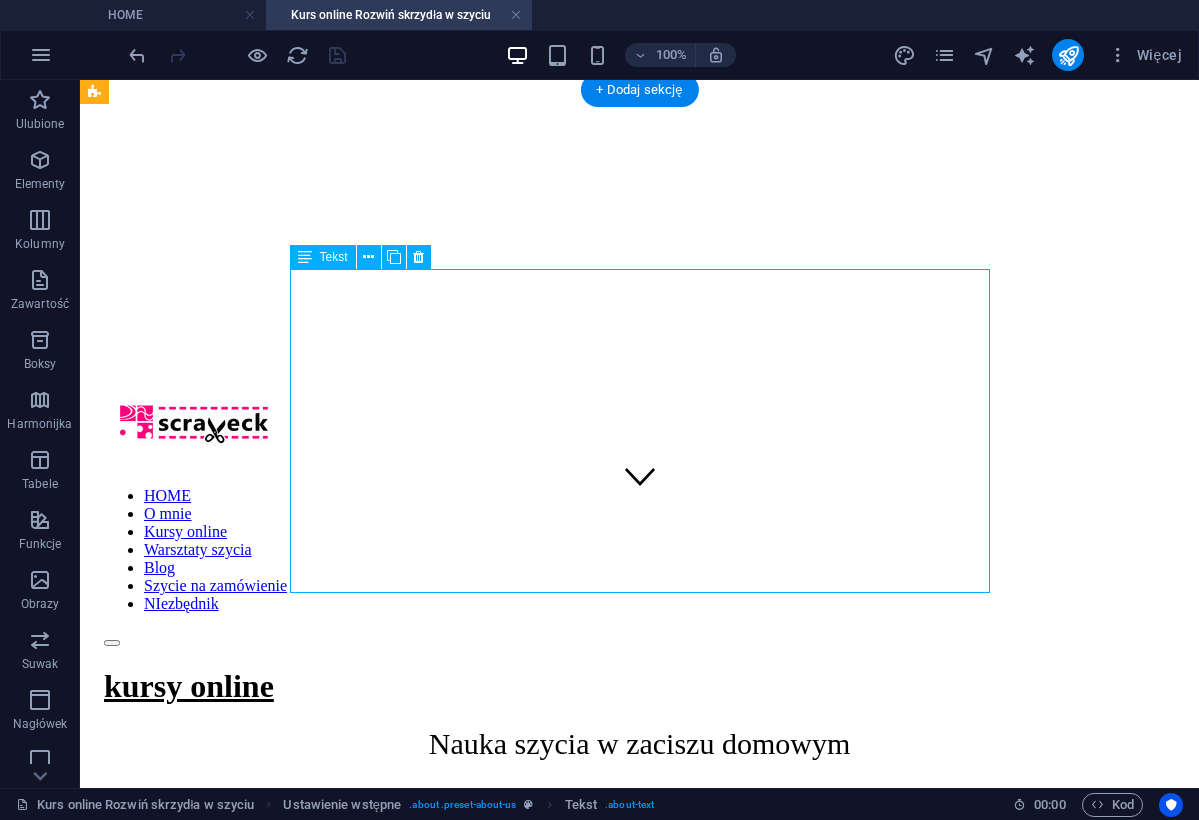 scroll, scrollTop: 214, scrollLeft: 0, axis: vertical 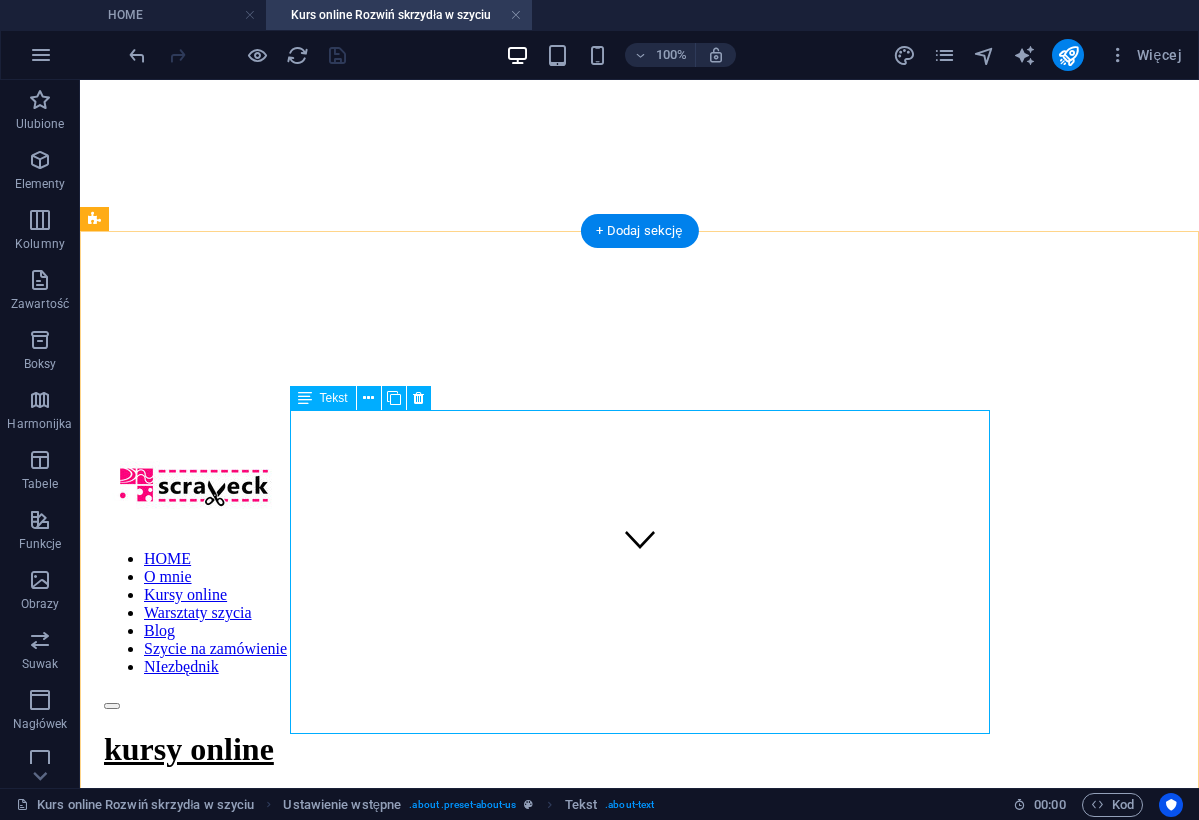 click on "Masz już za sobą swoje pierwsze przygody z maszyną? Potrafisz szyć prosto, zrobić woreczek czy poszewkę, ale kiedy ktoś mówi „podszewka” albo „suwak” – czujesz gęsią skórkę (ekscytacji czy strachu)? Albo po prostu wiesz, że chcesz   więcej , lepiej, odważniej? Kreatywne szycie – Rozwiń skrzydła   to kurs online, w którym: uczysz się szyć precyzyjniej i estetyczniej, odkrywasz nowe techniki i udoskonalasz te, które już znasz, realizujesz 3 kreatywne projekty od A do Z, i wreszcie patrzysz na maszynę z myślą: „Dobra, teraz to ja tu rządzę”." at bounding box center [639, 1151] 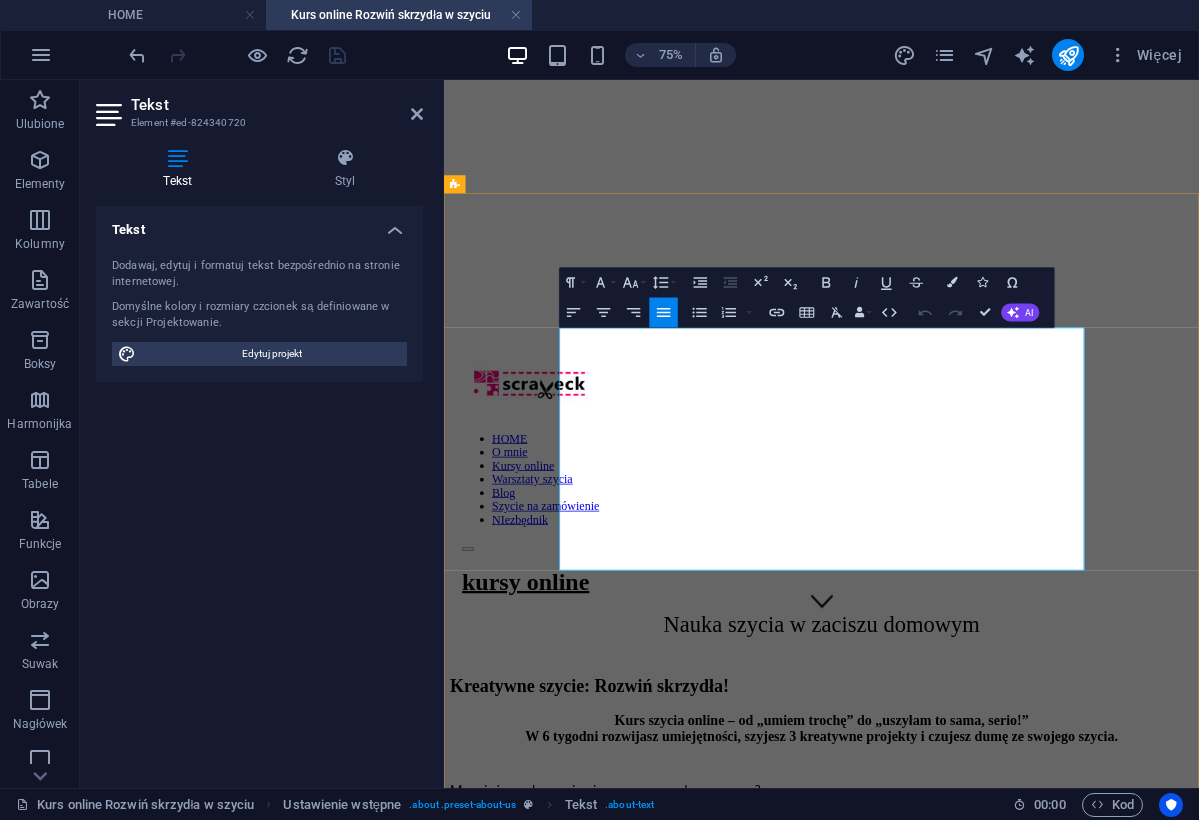 click on "Masz już za sobą swoje pierwsze przygody z maszyną? Potrafisz szyć prosto, zrobić woreczek czy poszewkę, ale kiedy ktoś mówi „podszewka” albo „suwak” – czujesz gęsią skórkę (ekscytacji czy strachu)? Albo po prostu wiesz, że chcesz   więcej , lepiej, odważniej? Kreatywne szycie – Rozwiń skrzydła   to kurs online, w którym: uczysz się szyć precyzyjniej i estetyczniej, odkrywasz nowe techniki i udoskonalasz te, które już znasz, realizujesz 3 kreatywne projekty od A do Z, i wreszcie patrzysz na maszynę z myślą: „Dobra, teraz to ja tu rządzę”." at bounding box center [947, 1151] 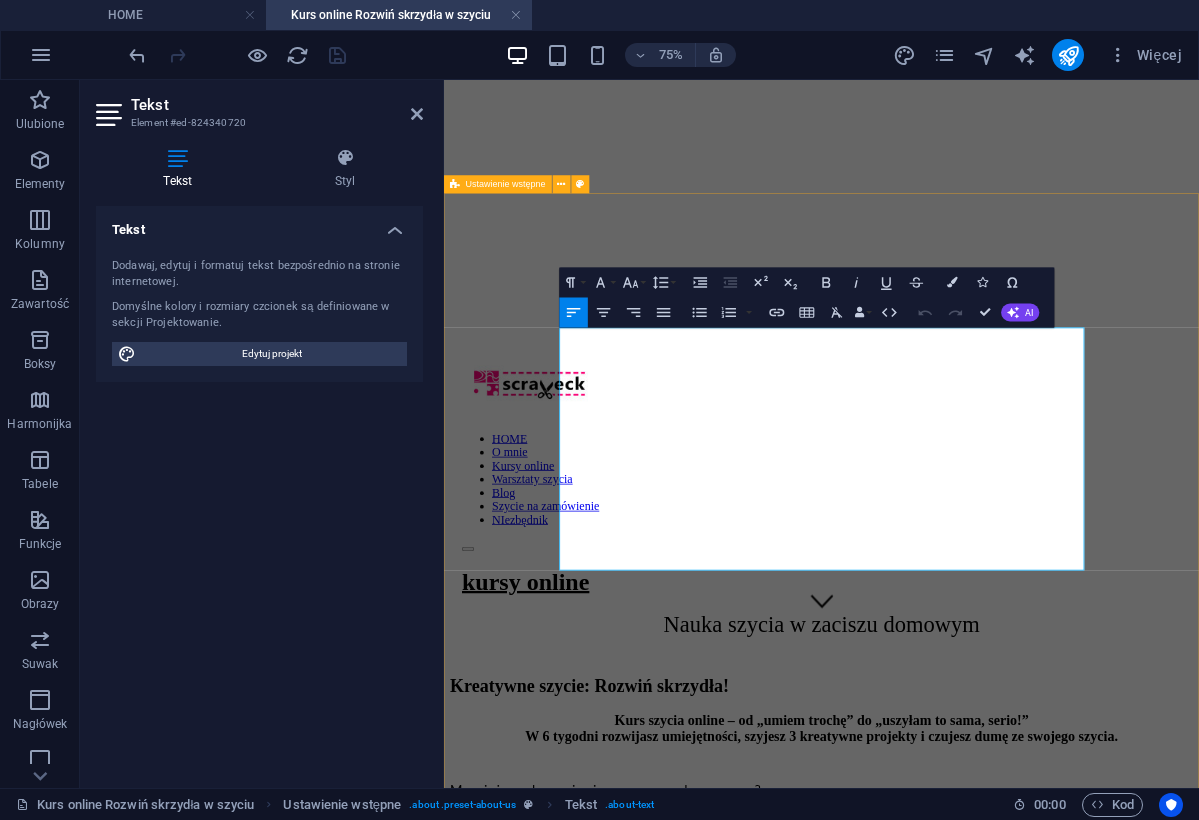 click on "Kreatywne szycie: Rozwiń skrzydła! Kurs szycia online – od „umiem trochę” do „uszyłam to sama, serio!” W 6 tygodni rozwijasz umiejętności, szyjesz 3 kreatywne projekty i czujesz dumę ze swojego szycia. Masz już za sobą swoje pierwsze przygody z maszyną? Potrafisz szyć prosto, zrobić woreczek czy poszewkę, ale kiedy ktoś mówi „podszewka” albo „suwak” – czujesz gęsią skórkę (ekscytacji czy strachu)? Albo po prostu wiesz, że chcesz   więcej , lepiej, odważniej? Kreatywne szycie – Rozwiń skrzydła   to kurs online, w którym: uczysz się szyć precyzyjniej i estetyczniej, odkrywasz nowe techniki i udoskonalasz te, które już znasz, realizujesz 3 kreatywne projekty od A do Z, i wreszcie patrzysz na maszynę z myślą: „Dobra, teraz to ja tu rządzę”. Dla kogo jest ten kurs szycia online? Dla Ciebie, jeśli ukończyłaś kurs   „Kreatywne szycie dla zielonych”   lub znasz podstawy szycia na maszynie. chcesz więce j! Dla Ciebie, jeśli chcesz" at bounding box center (947, 1264) 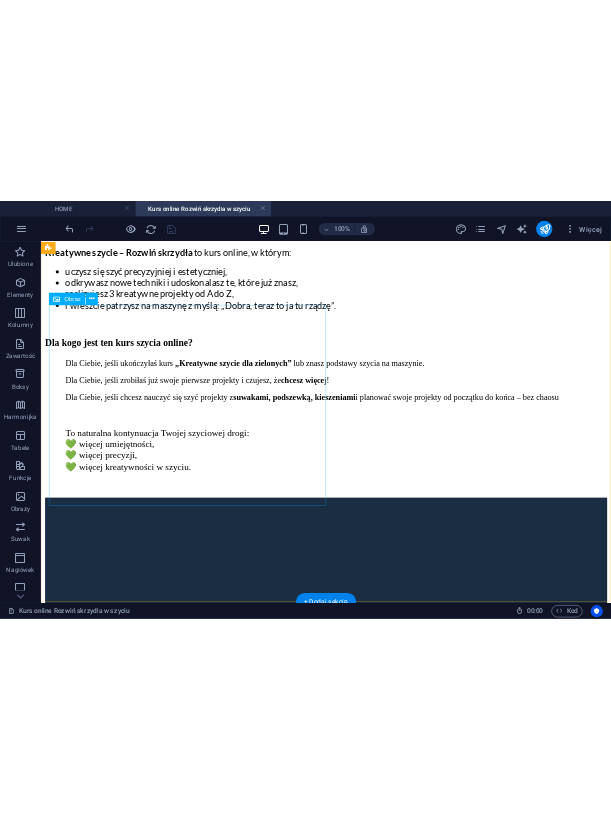 scroll, scrollTop: 1286, scrollLeft: 0, axis: vertical 